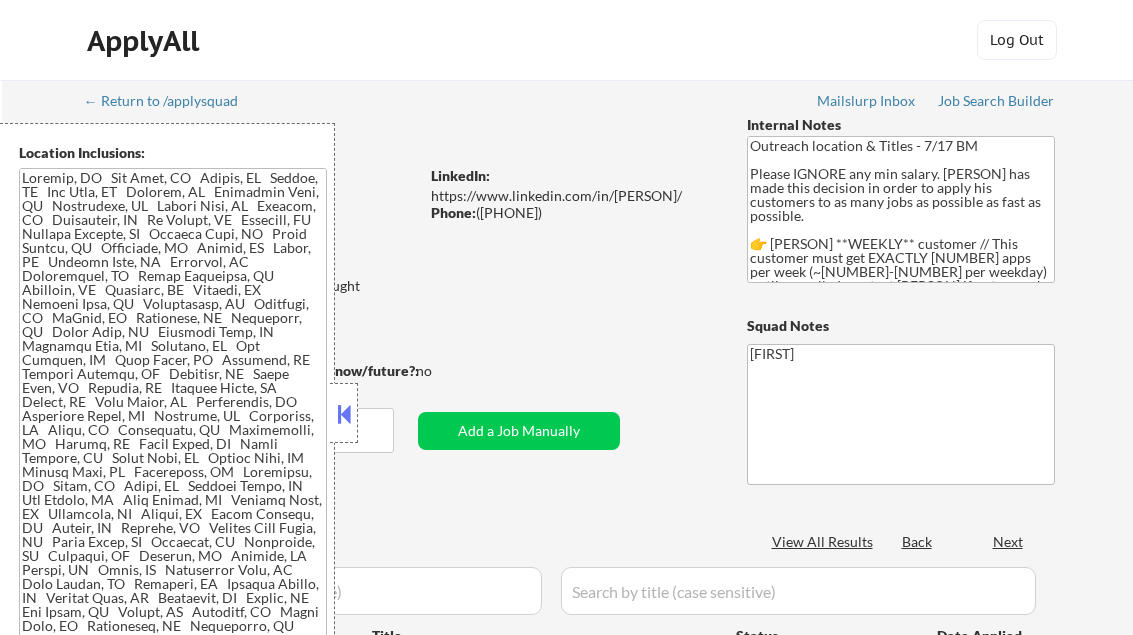 scroll, scrollTop: 0, scrollLeft: 0, axis: both 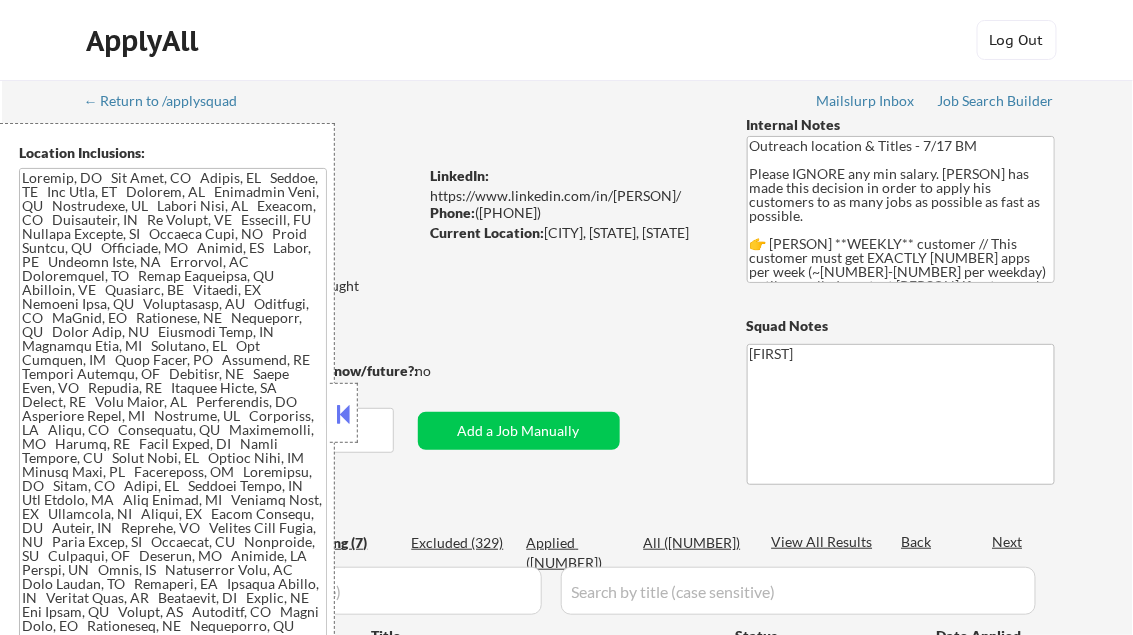 select on ""pending"" 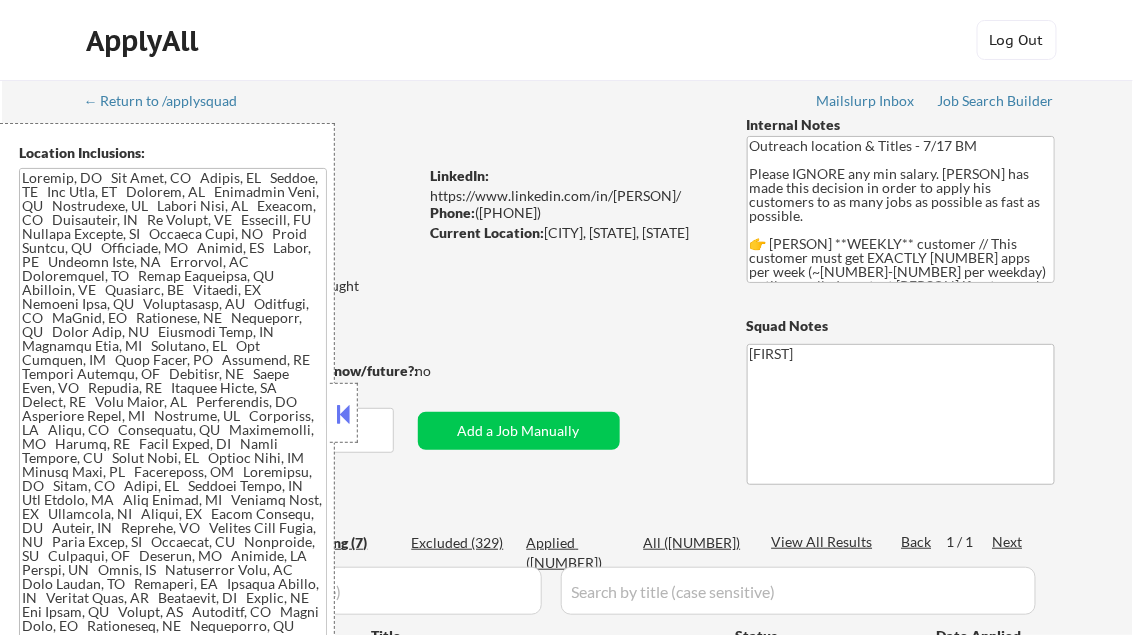 click at bounding box center [344, 413] 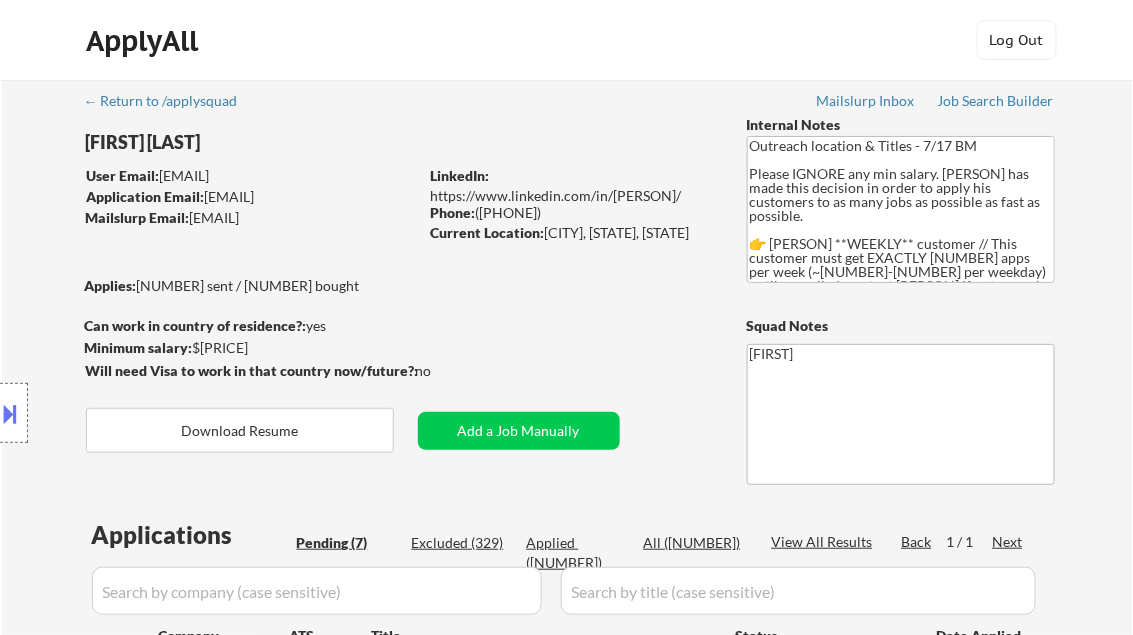click on "Job Search Builder" at bounding box center [996, 101] 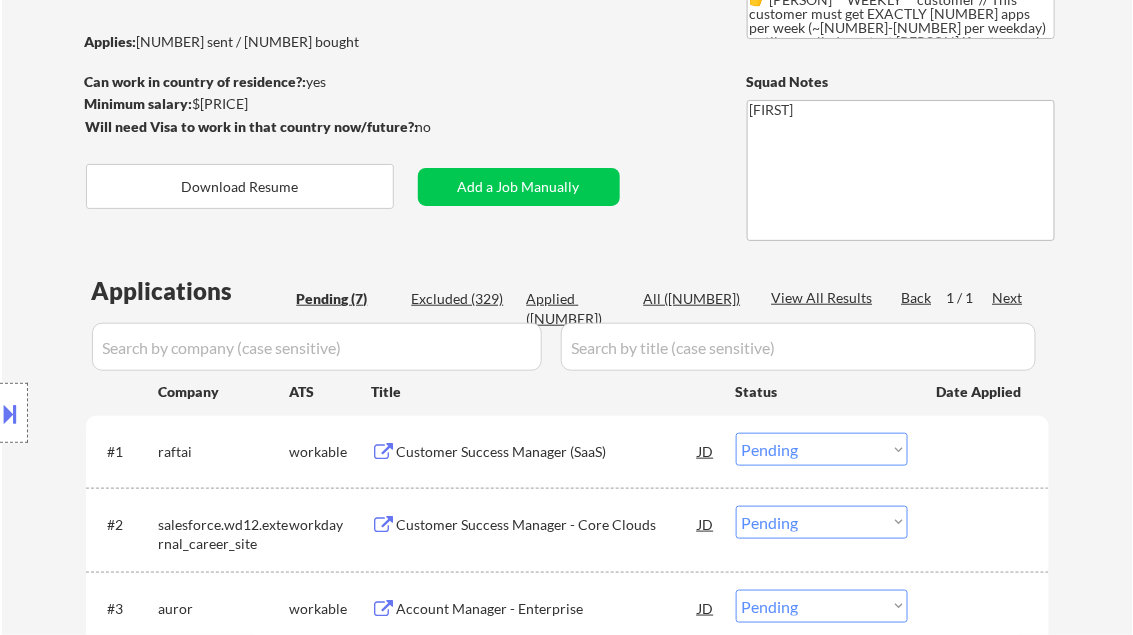 scroll, scrollTop: 320, scrollLeft: 0, axis: vertical 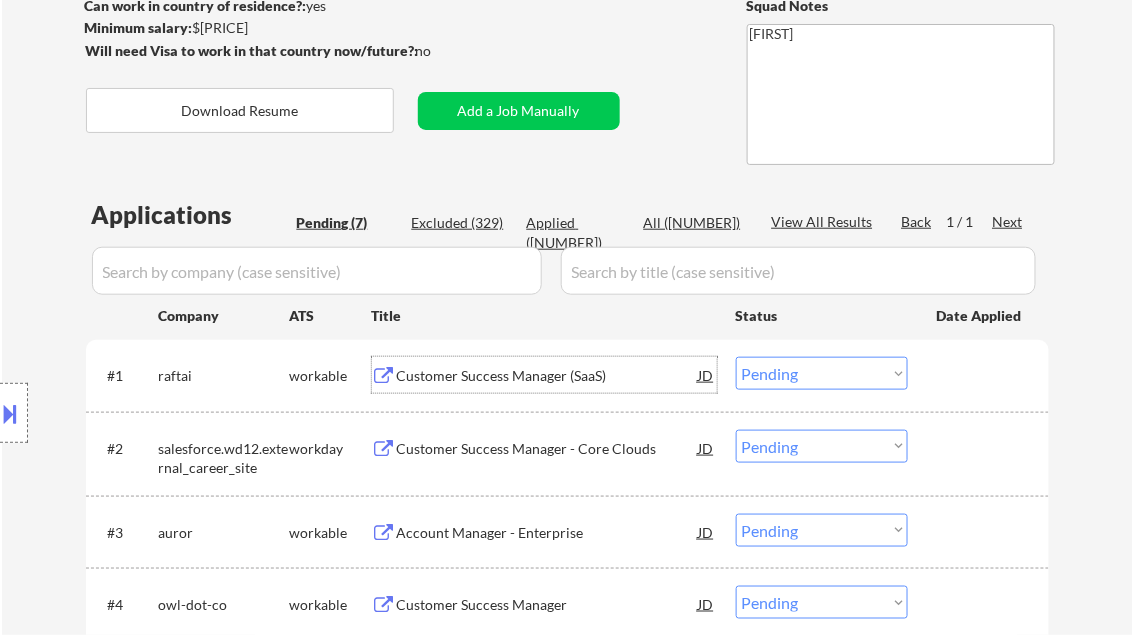click on "Customer Success Manager (SaaS)" at bounding box center (548, 376) 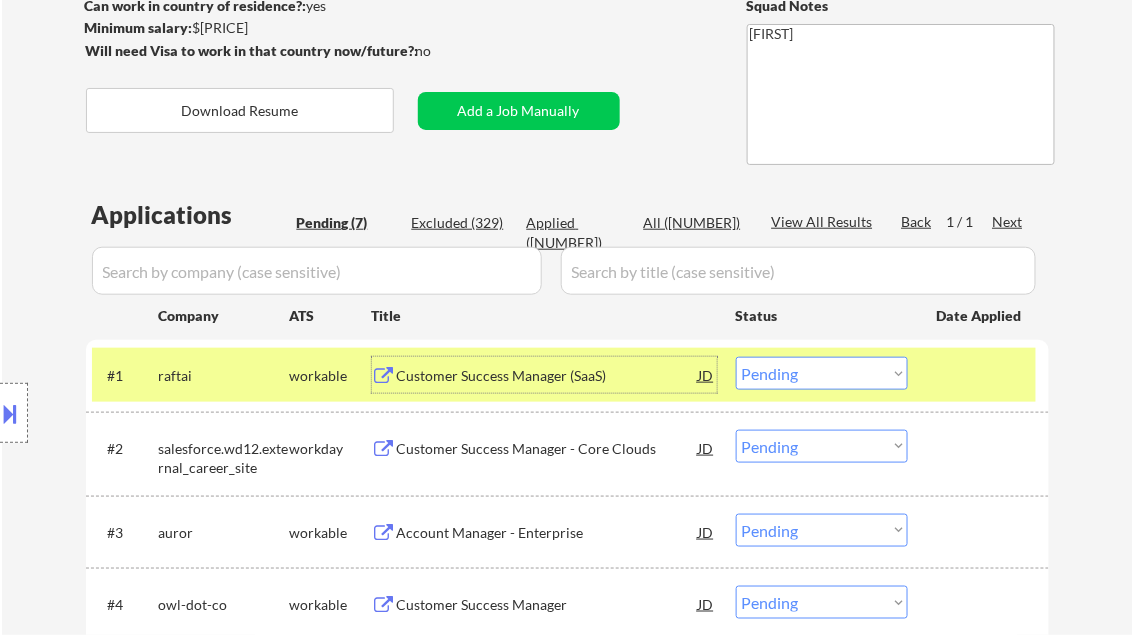 click at bounding box center (11, 413) 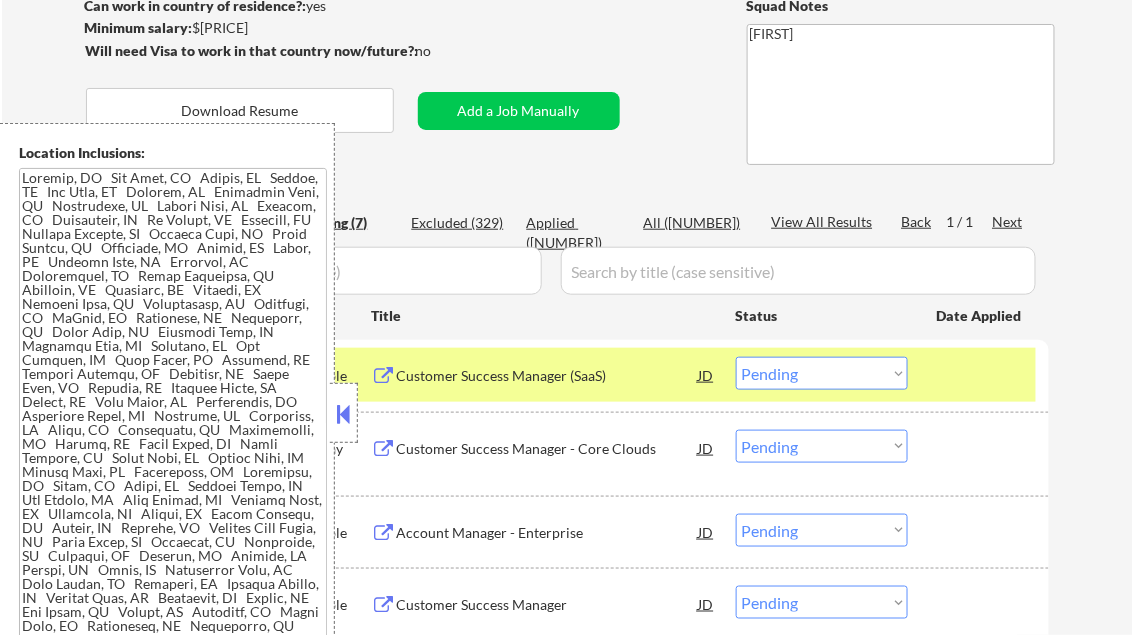 click at bounding box center [344, 414] 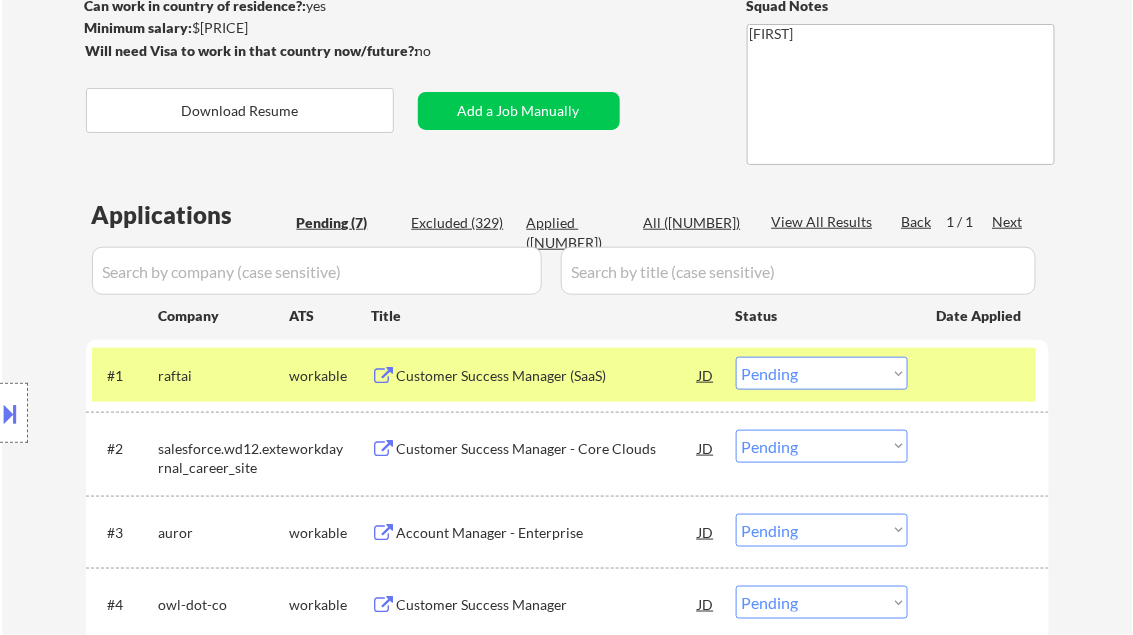 drag, startPoint x: 782, startPoint y: 367, endPoint x: 797, endPoint y: 393, distance: 30.016663 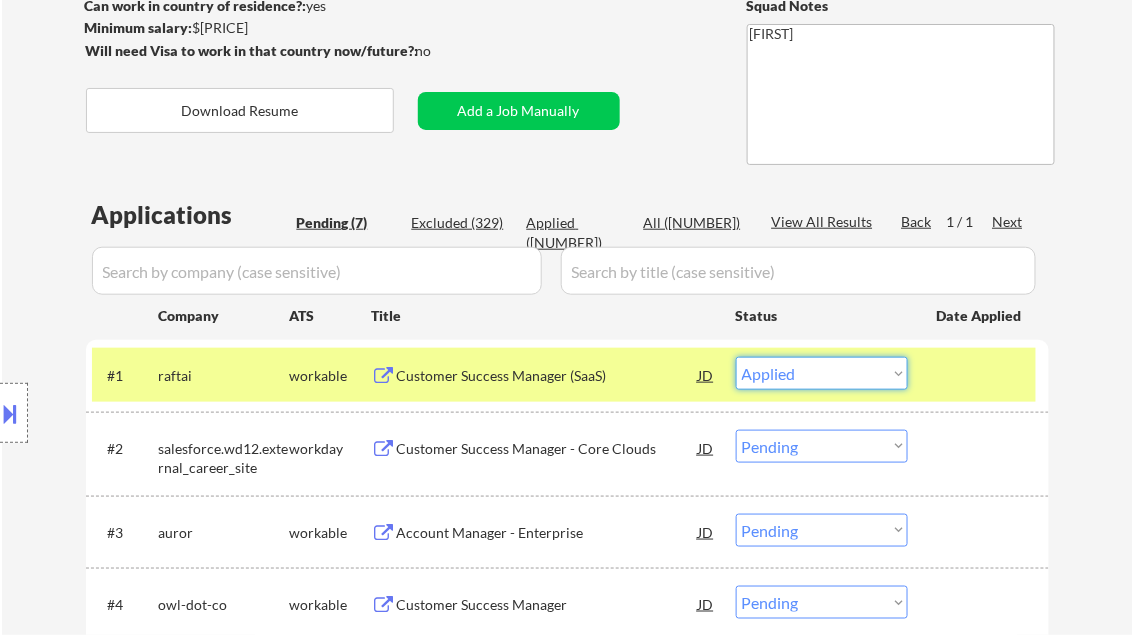 click on "Choose an option... Pending Applied Excluded (Questions) Excluded (Expired) Excluded (Location) Excluded (Bad Match) Excluded (Blocklist) Excluded (Salary) Excluded (Other)" at bounding box center [822, 373] 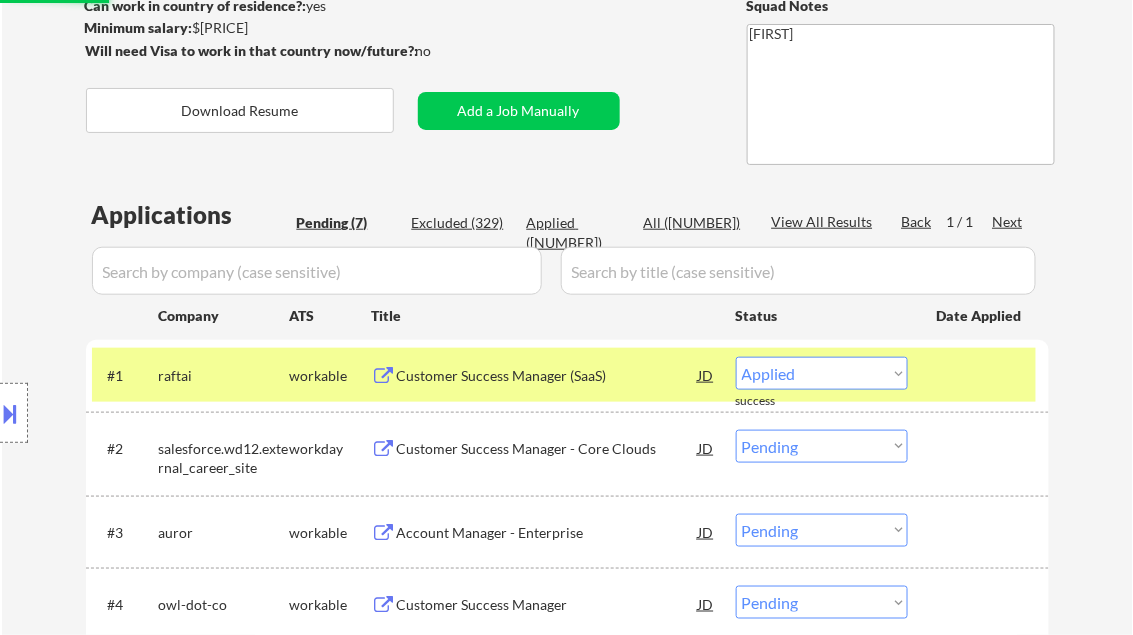 select on ""pending"" 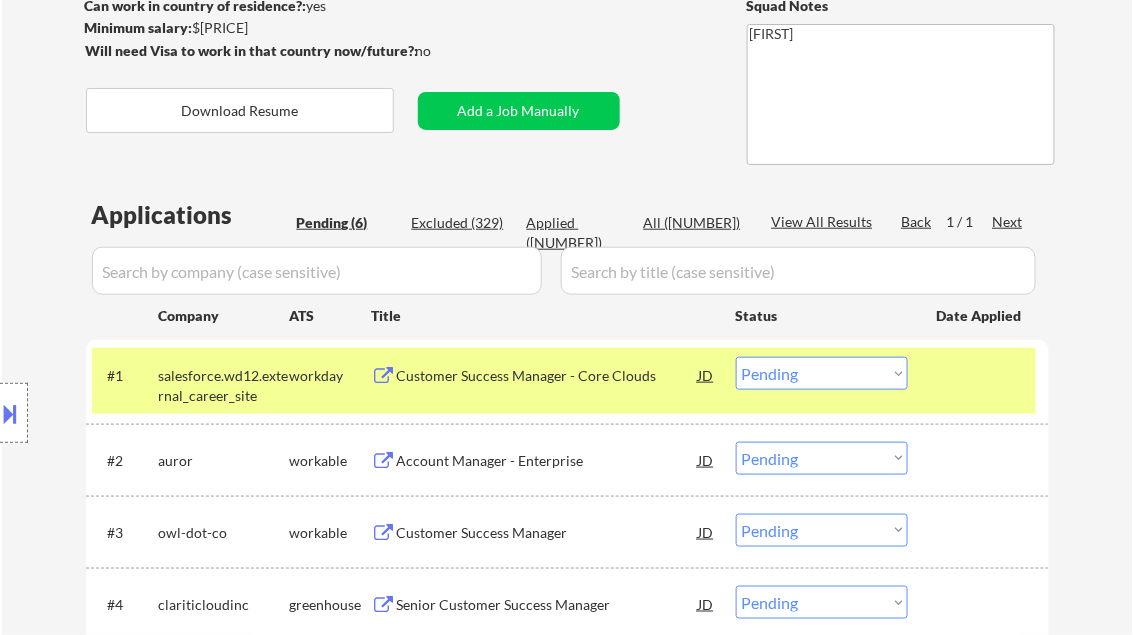 click on "Customer Success Manager - Core Clouds" at bounding box center (548, 376) 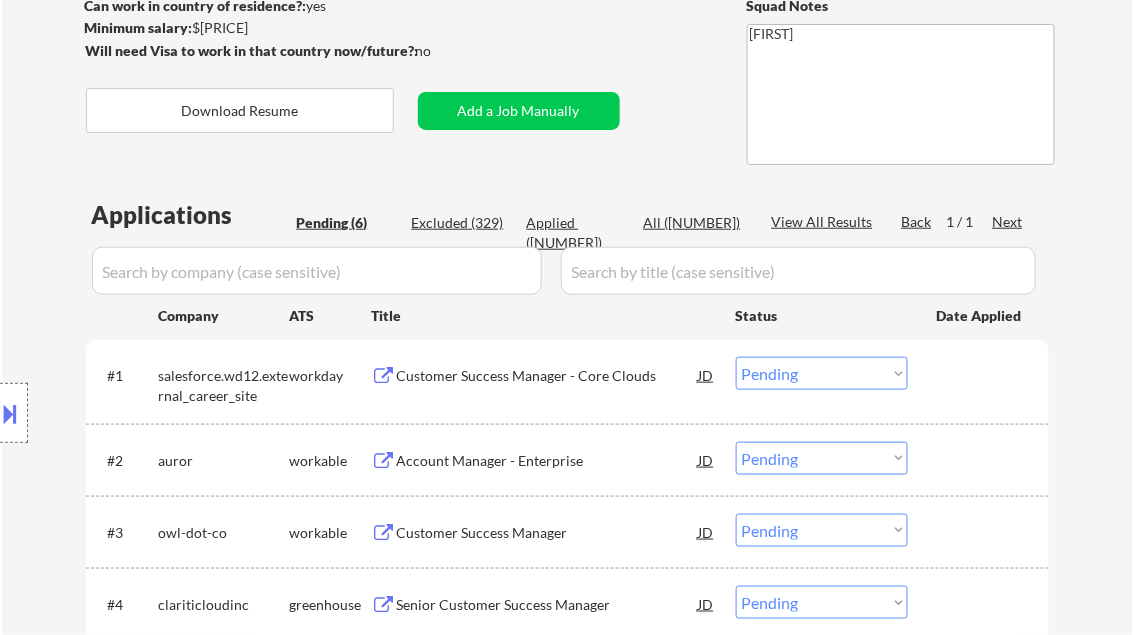 select on ""pending"" 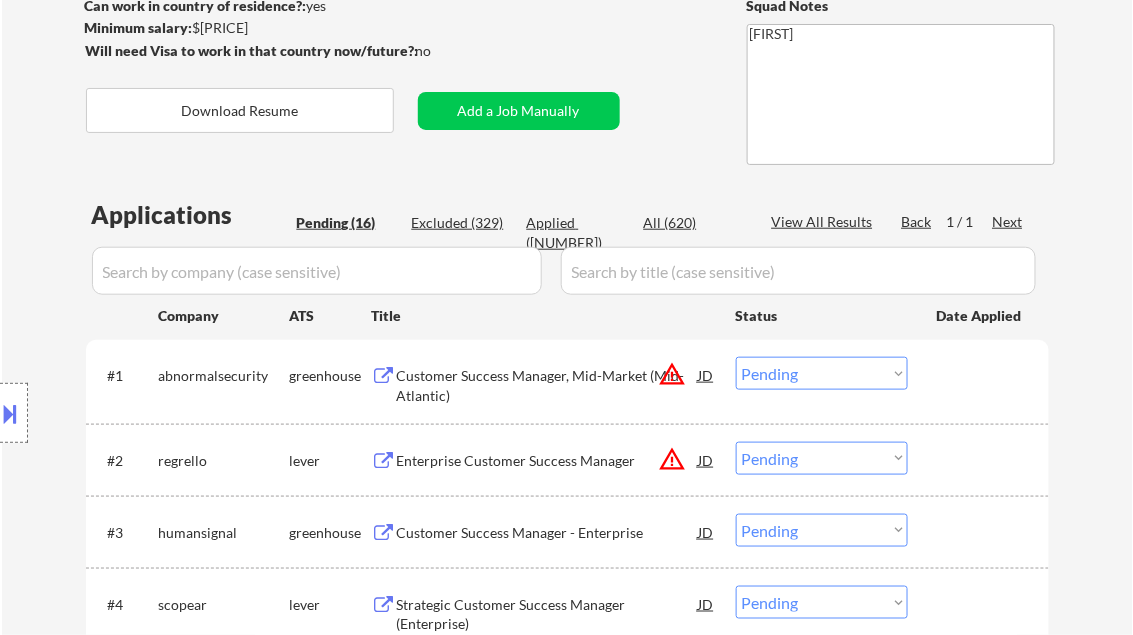 select on ""pending"" 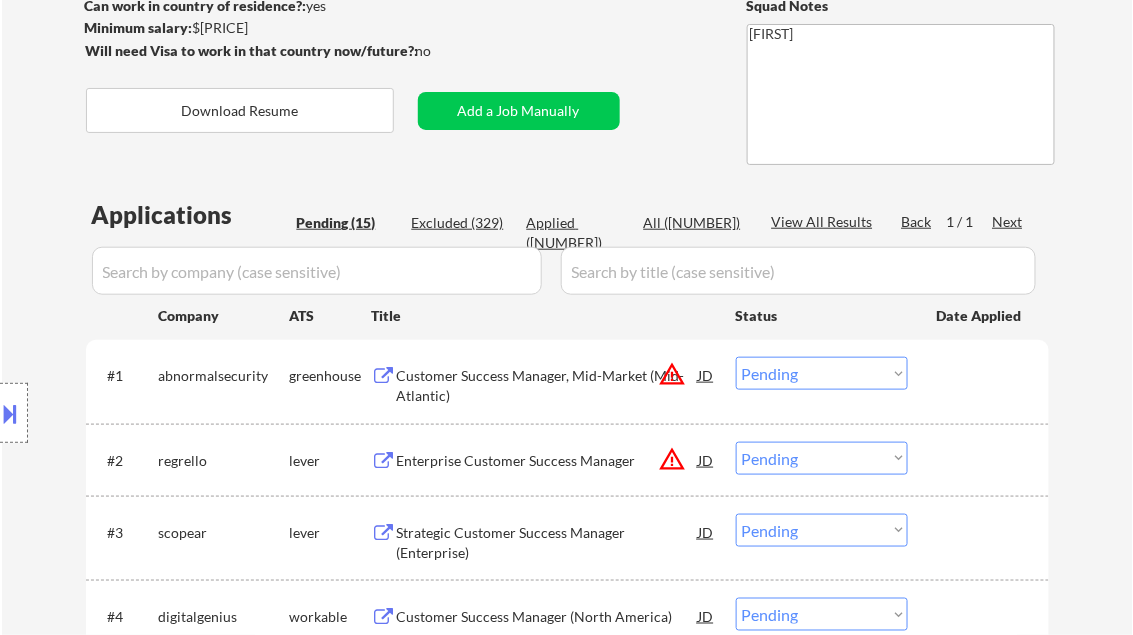 select on ""pending"" 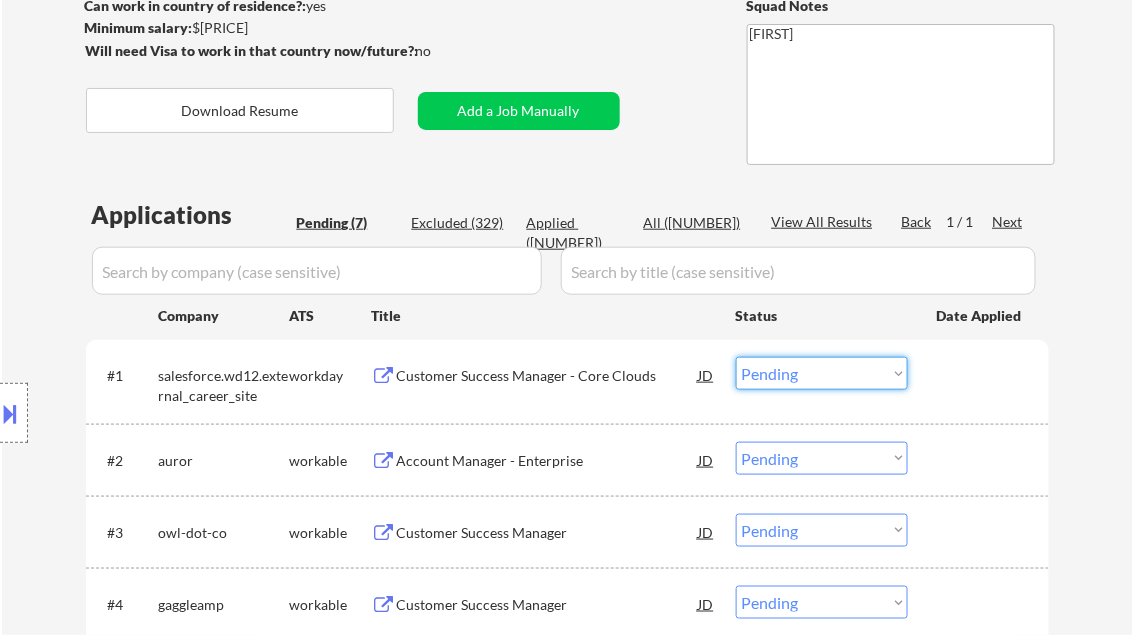 click on "Choose an option... Pending Applied Excluded (Questions) Excluded (Expired) Excluded (Location) Excluded (Bad Match) Excluded (Blocklist) Excluded (Salary) Excluded (Other)" at bounding box center (822, 373) 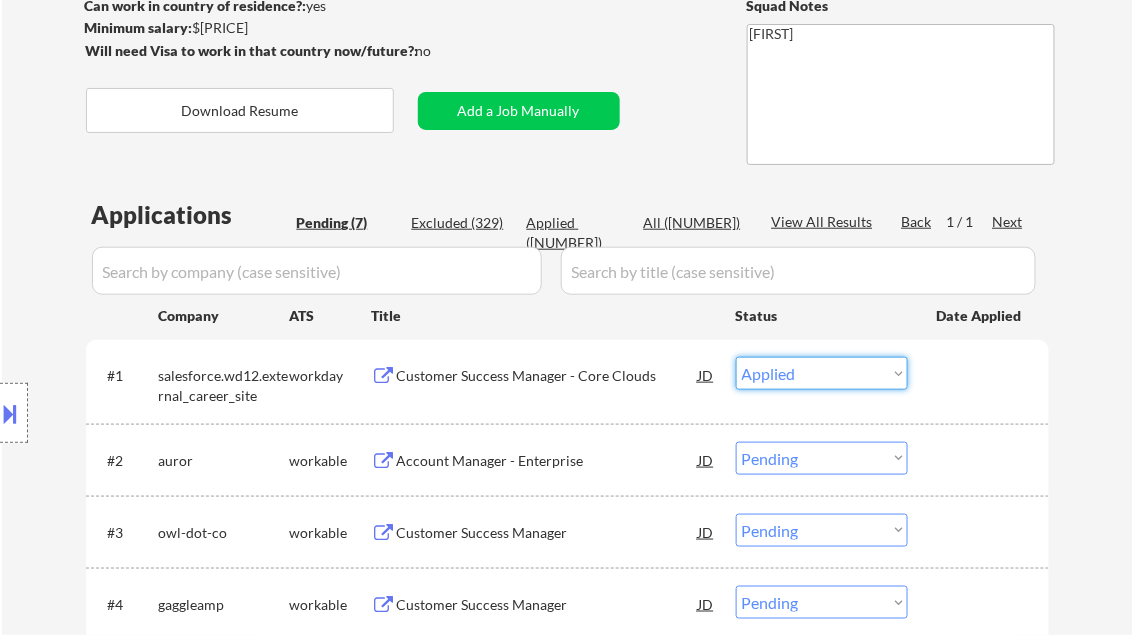 click on "Choose an option... Pending Applied Excluded (Questions) Excluded (Expired) Excluded (Location) Excluded (Bad Match) Excluded (Blocklist) Excluded (Salary) Excluded (Other)" at bounding box center (822, 373) 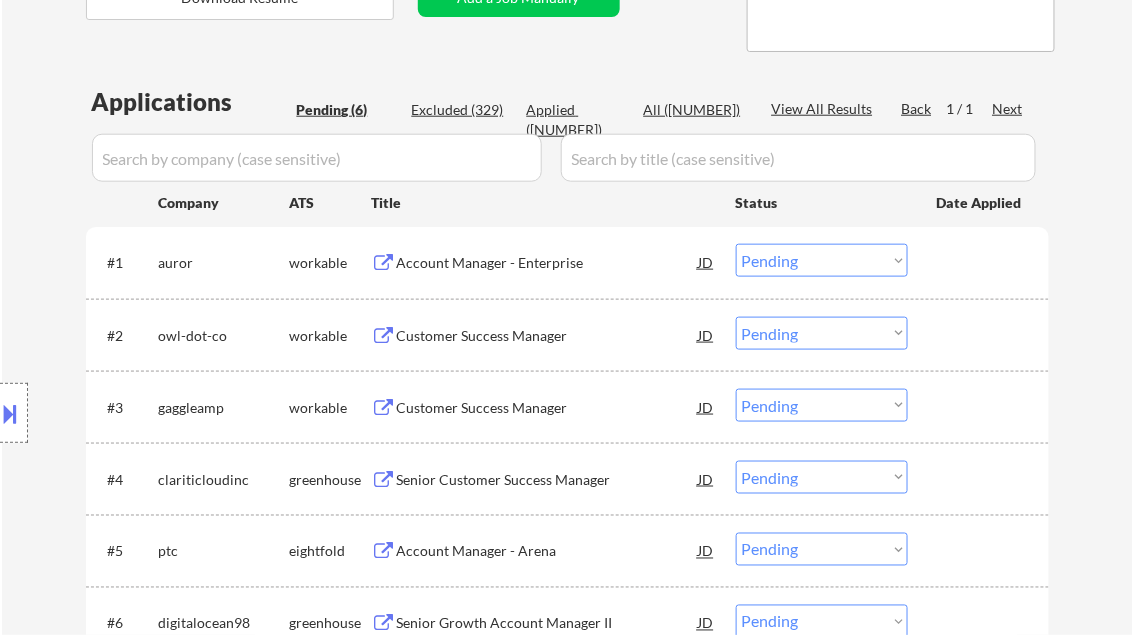 scroll, scrollTop: 480, scrollLeft: 0, axis: vertical 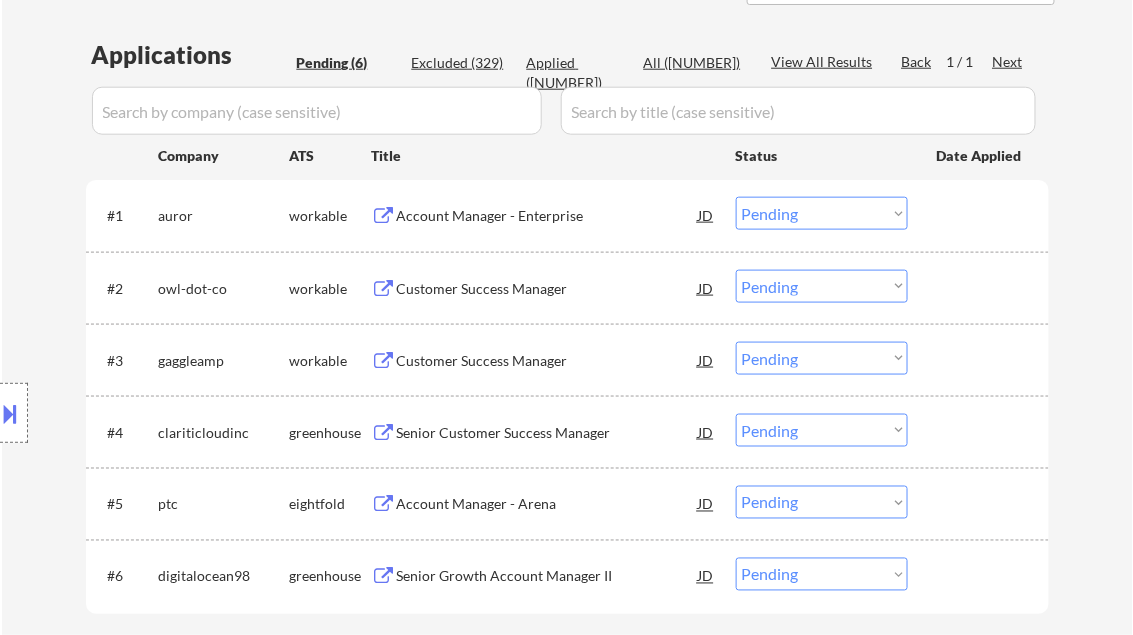 click on "Account Manager - Enterprise" at bounding box center [548, 216] 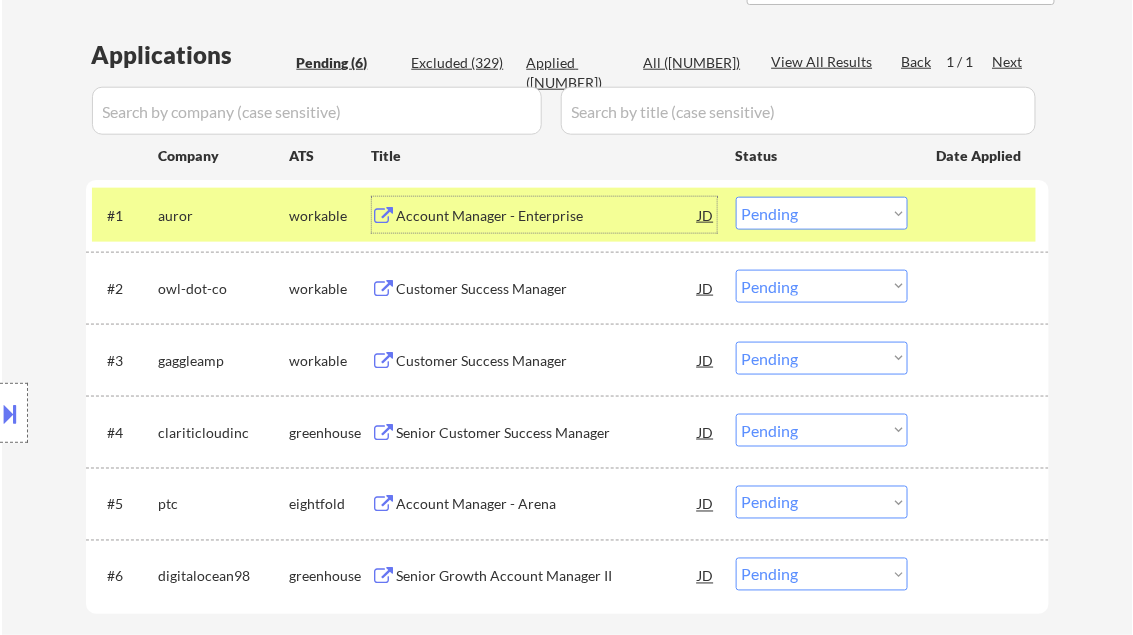 drag, startPoint x: 834, startPoint y: 214, endPoint x: 836, endPoint y: 228, distance: 14.142136 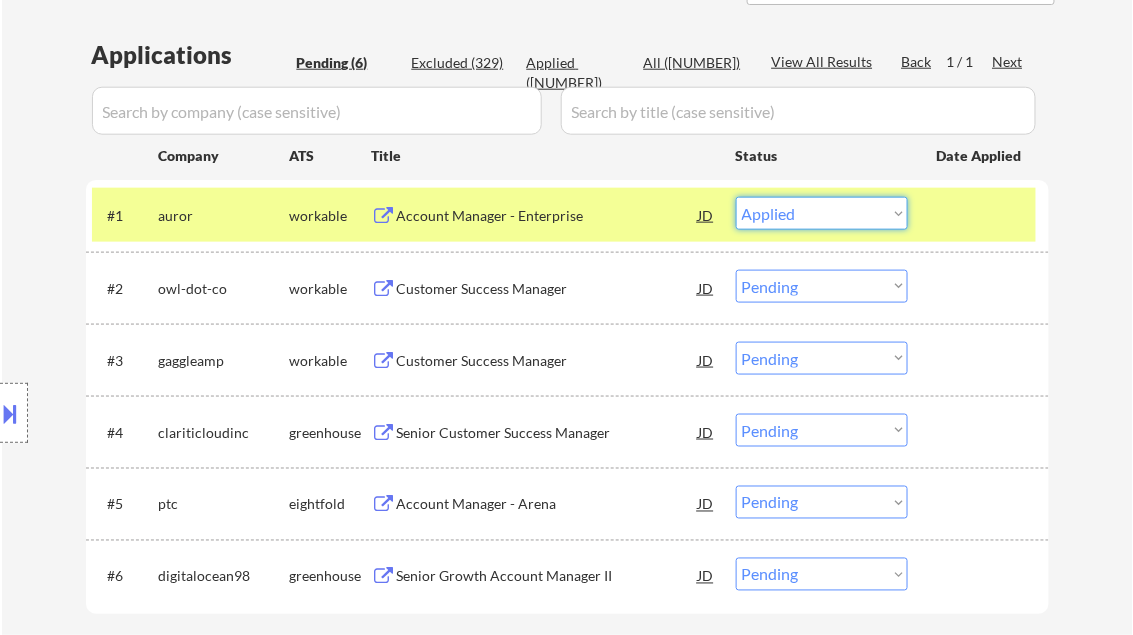 click on "Choose an option... Pending Applied Excluded (Questions) Excluded (Expired) Excluded (Location) Excluded (Bad Match) Excluded (Blocklist) Excluded (Salary) Excluded (Other)" at bounding box center [822, 213] 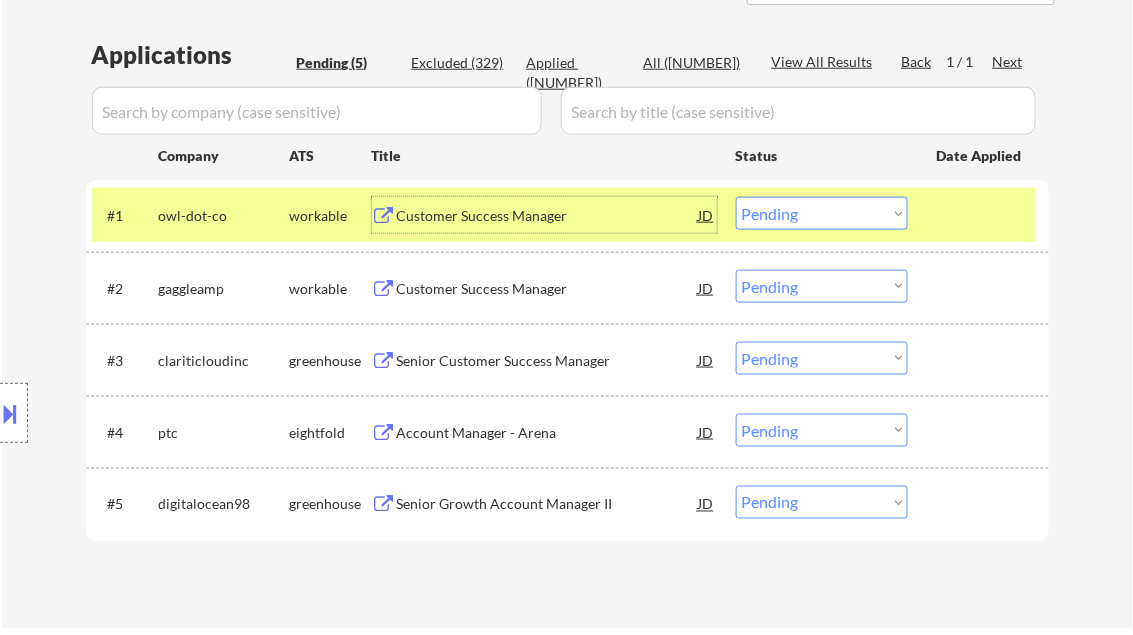 click on "Customer Success Manager" at bounding box center [548, 215] 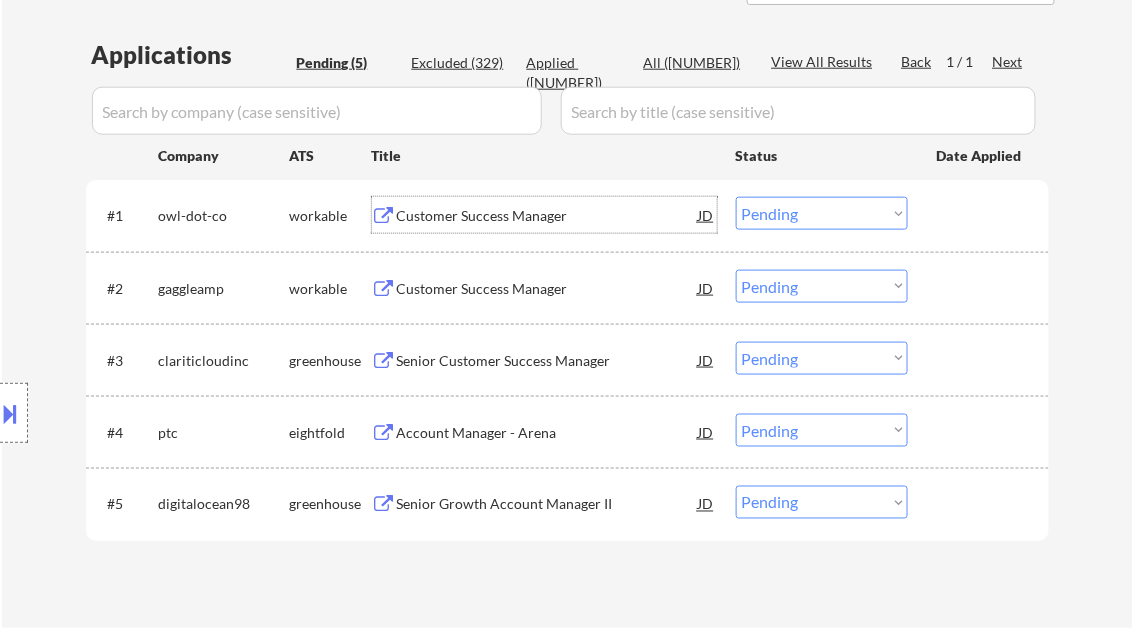 click at bounding box center [14, 413] 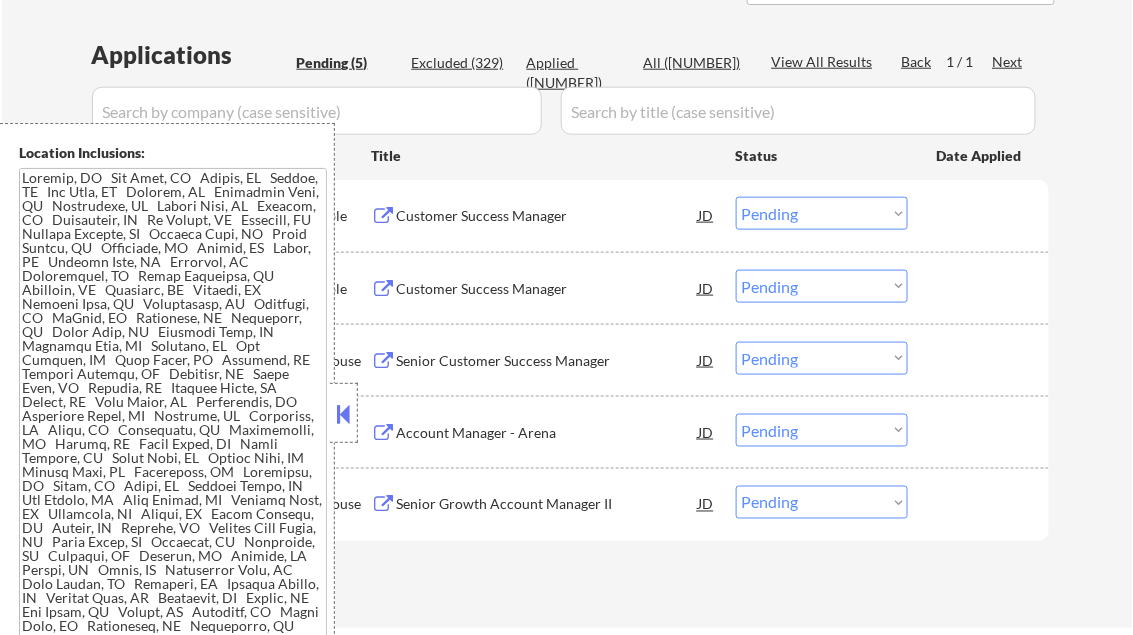 click at bounding box center (344, 414) 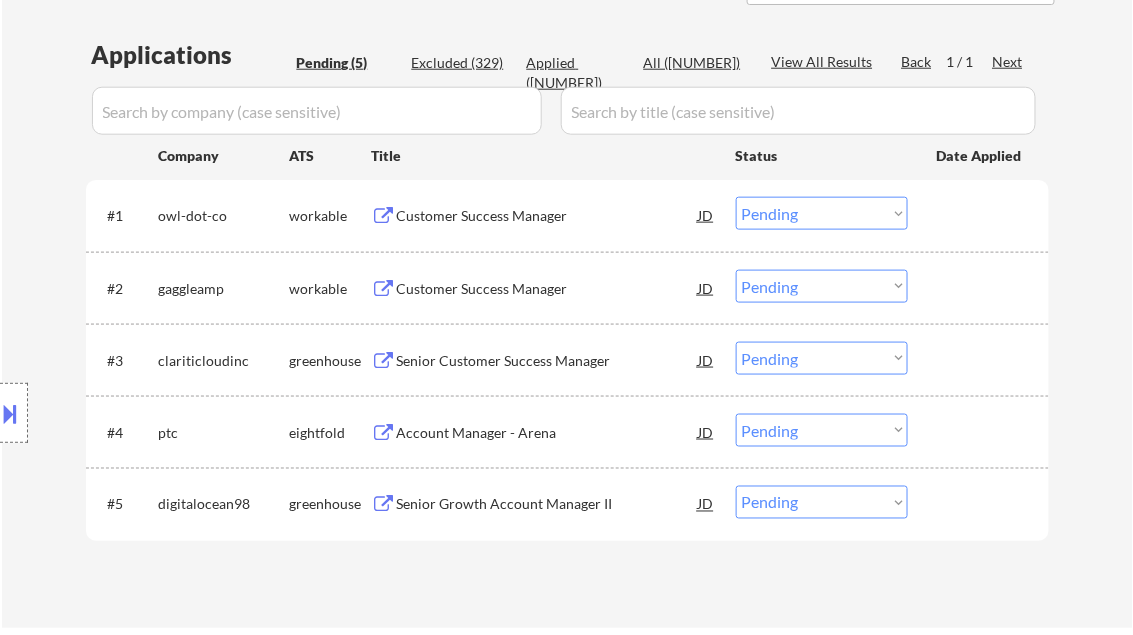 click on "Choose an option... Pending Applied Excluded (Questions) Excluded (Expired) Excluded (Location) Excluded (Bad Match) Excluded (Blocklist) Excluded (Salary) Excluded (Other)" at bounding box center [822, 213] 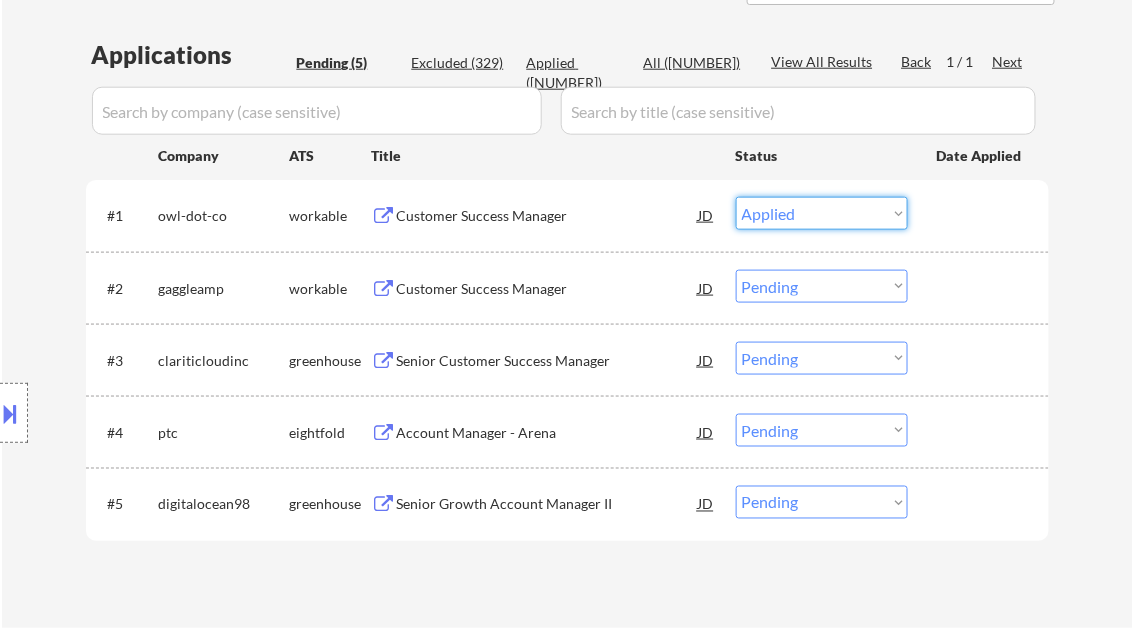 click on "Choose an option... Pending Applied Excluded (Questions) Excluded (Expired) Excluded (Location) Excluded (Bad Match) Excluded (Blocklist) Excluded (Salary) Excluded (Other)" at bounding box center [822, 213] 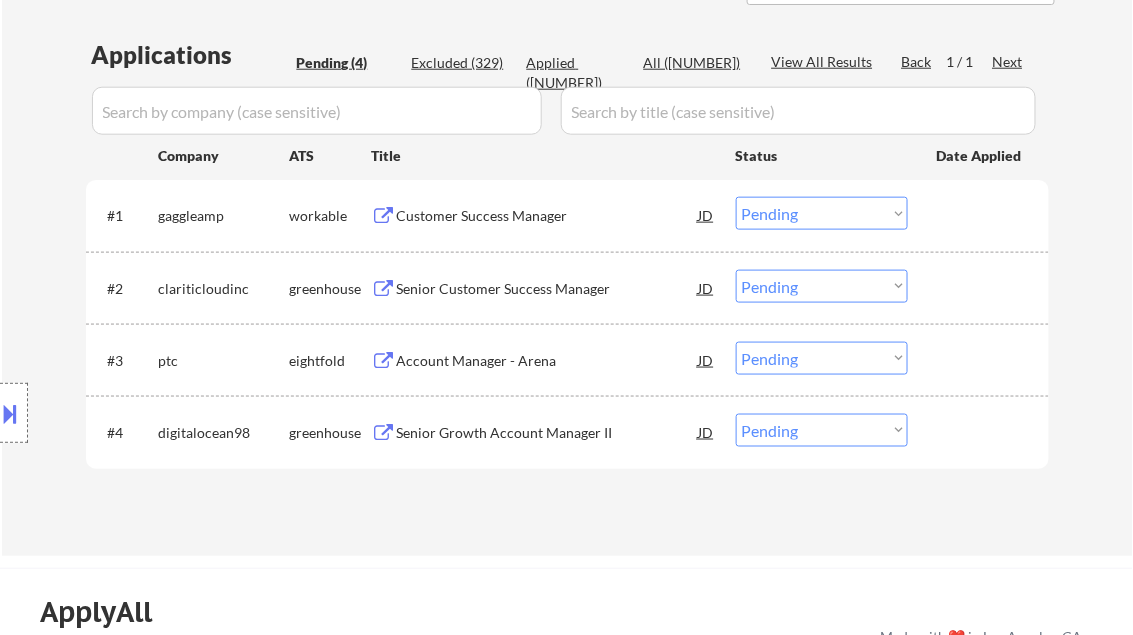 click on "Customer Success Manager" at bounding box center (548, 216) 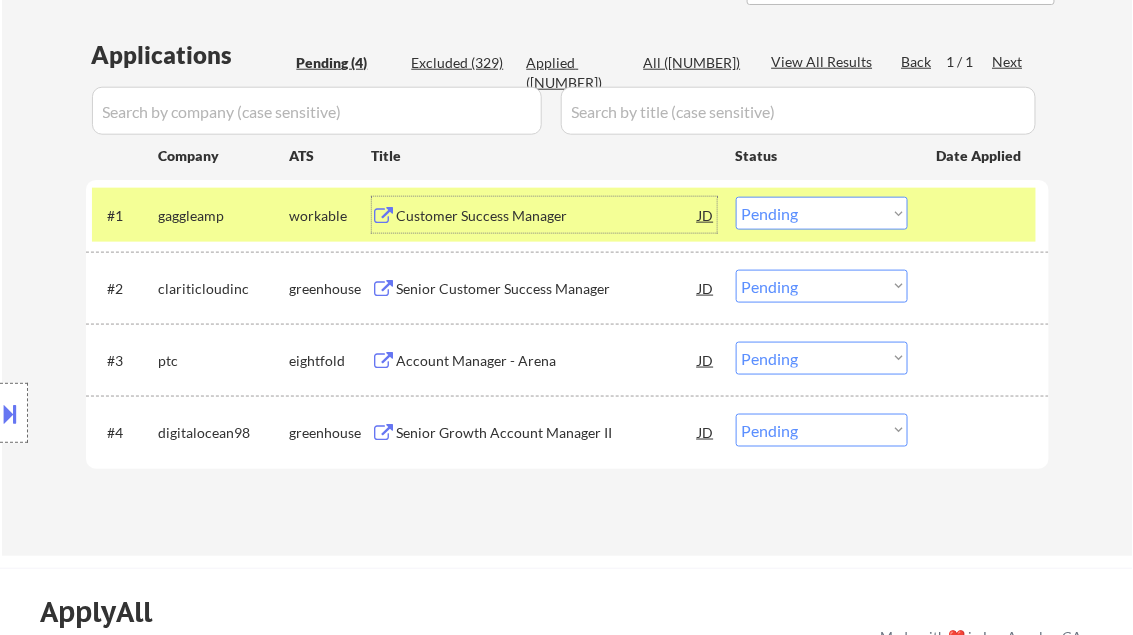 click on "Choose an option... Pending Applied Excluded (Questions) Excluded (Expired) Excluded (Location) Excluded (Bad Match) Excluded (Blocklist) Excluded (Salary) Excluded (Other)" at bounding box center [822, 213] 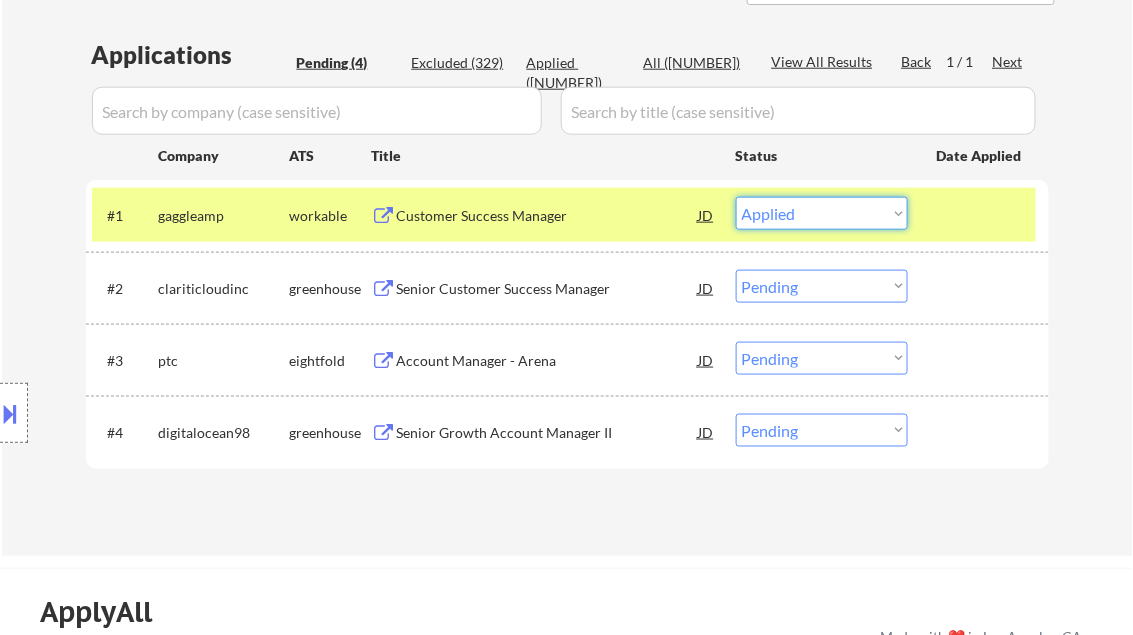 click on "Choose an option... Pending Applied Excluded (Questions) Excluded (Expired) Excluded (Location) Excluded (Bad Match) Excluded (Blocklist) Excluded (Salary) Excluded (Other)" at bounding box center (822, 213) 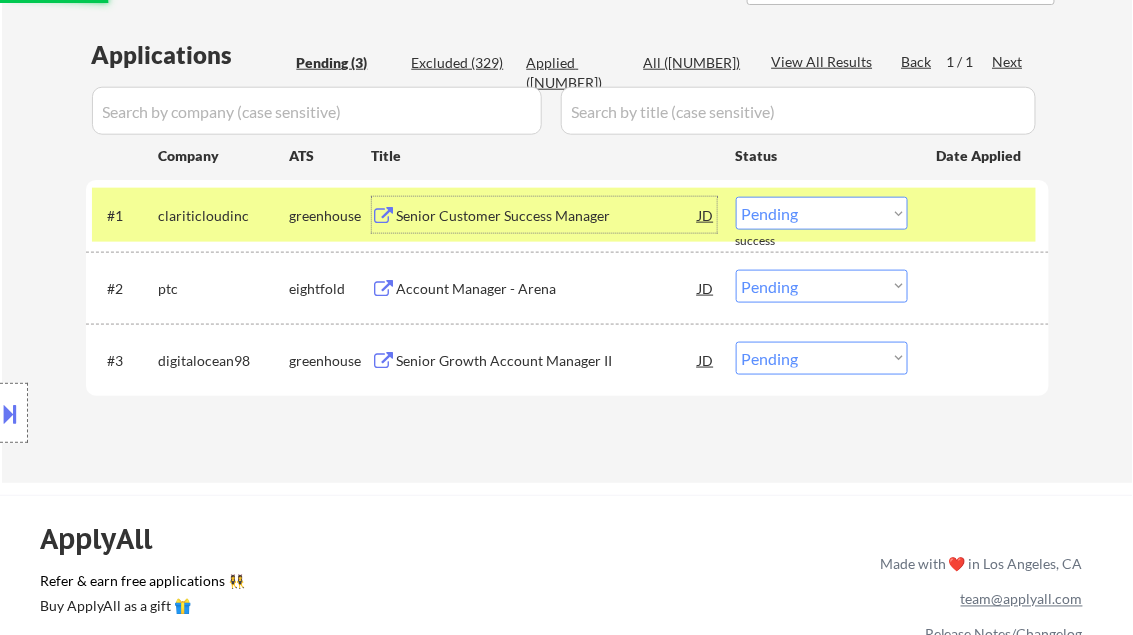click on "Senior Customer Success Manager" at bounding box center [548, 216] 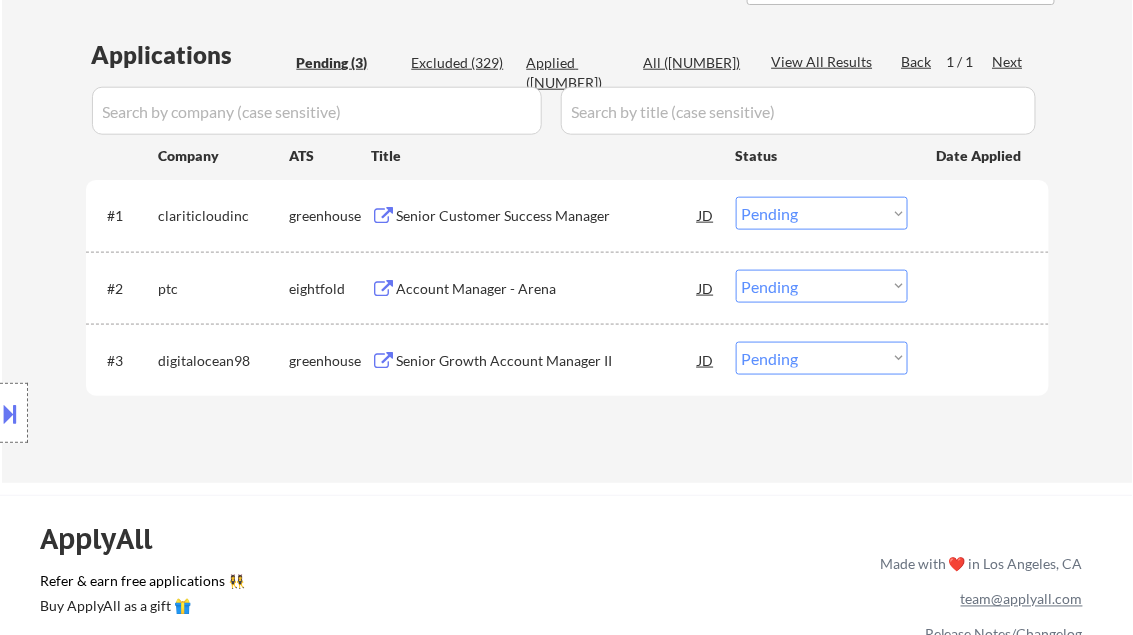 click on "Choose an option... Pending Applied Excluded (Questions) Excluded (Expired) Excluded (Location) Excluded (Bad Match) Excluded (Blocklist) Excluded (Salary) Excluded (Other)" at bounding box center (822, 213) 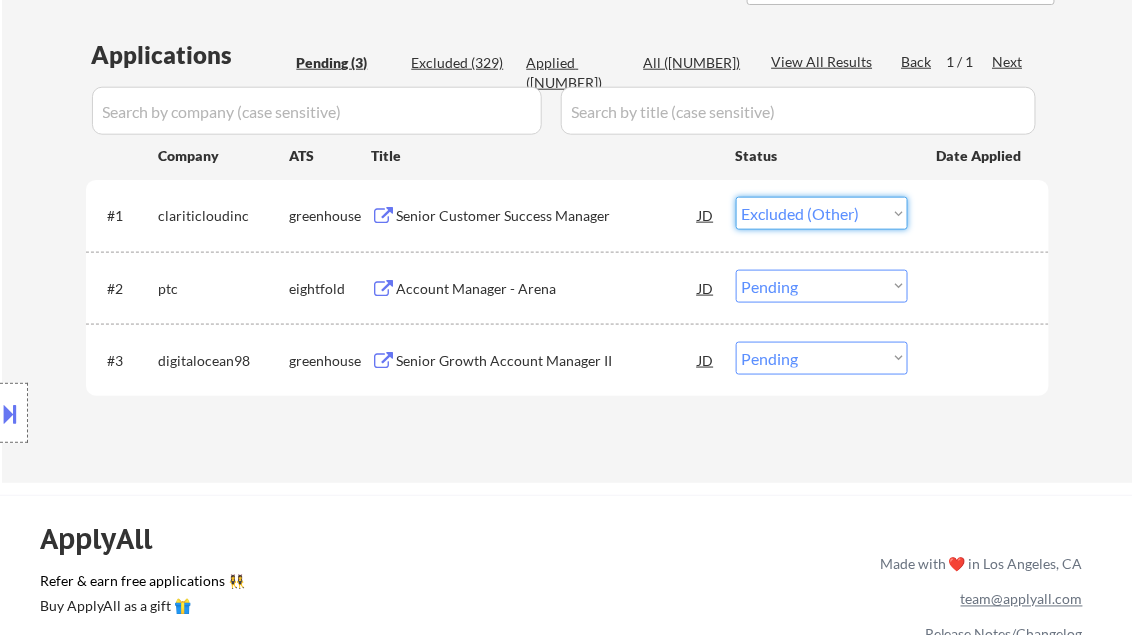 click on "Choose an option... Pending Applied Excluded (Questions) Excluded (Expired) Excluded (Location) Excluded (Bad Match) Excluded (Blocklist) Excluded (Salary) Excluded (Other)" at bounding box center [822, 213] 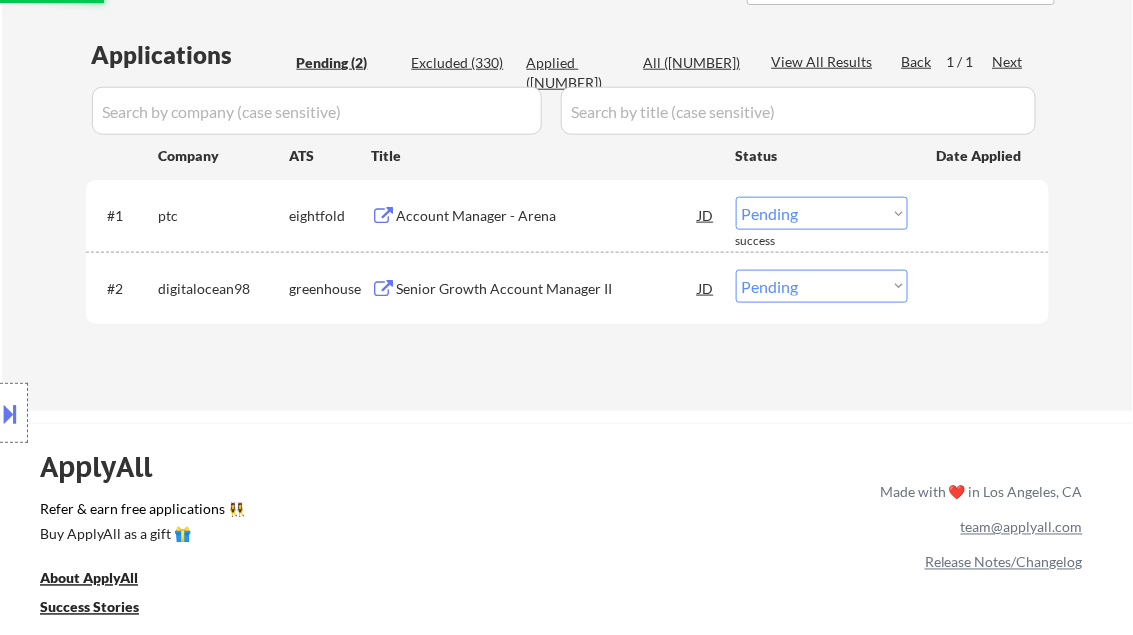 click on "Account Manager - Arena" at bounding box center (548, 216) 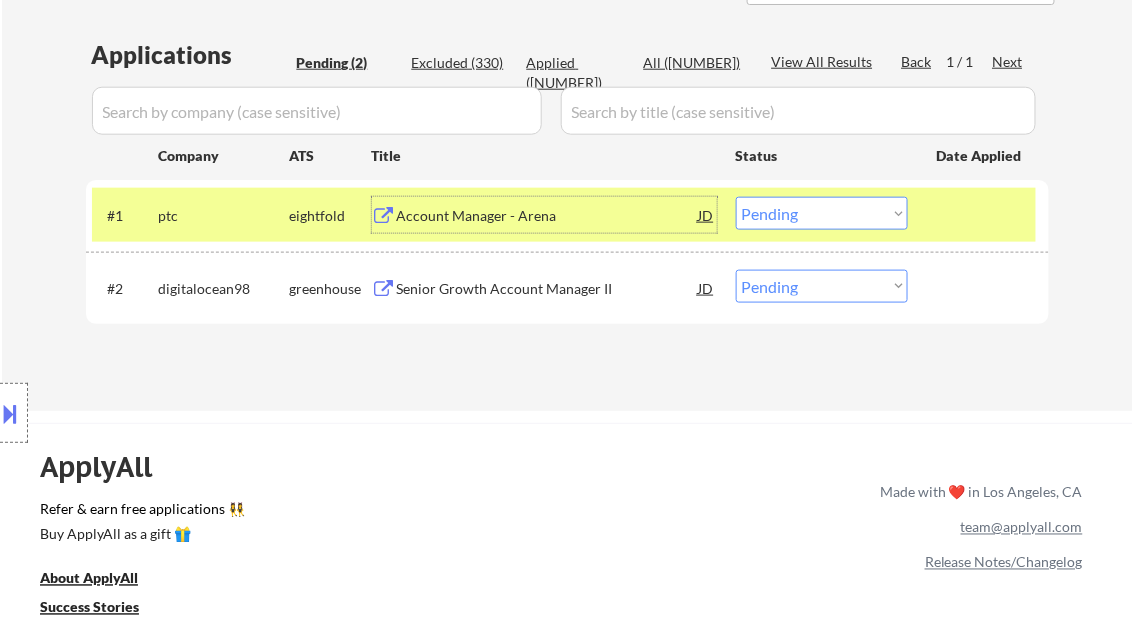 click on "Choose an option... Pending Applied Excluded (Questions) Excluded (Expired) Excluded (Location) Excluded (Bad Match) Excluded (Blocklist) Excluded (Salary) Excluded (Other)" at bounding box center [822, 213] 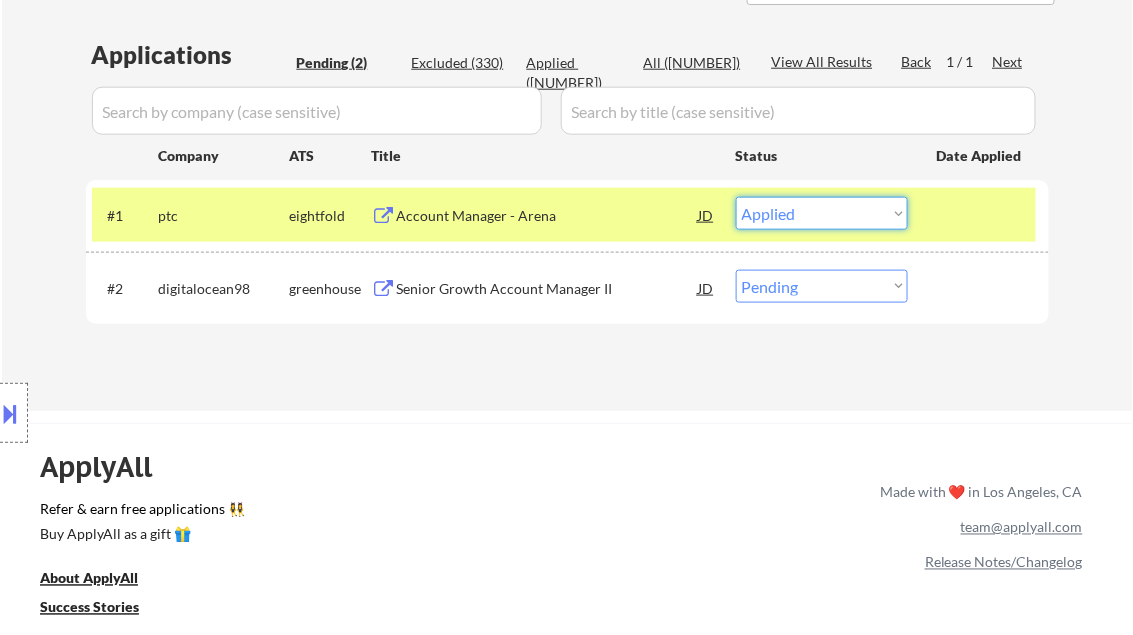 click on "Choose an option... Pending Applied Excluded (Questions) Excluded (Expired) Excluded (Location) Excluded (Bad Match) Excluded (Blocklist) Excluded (Salary) Excluded (Other)" at bounding box center [822, 213] 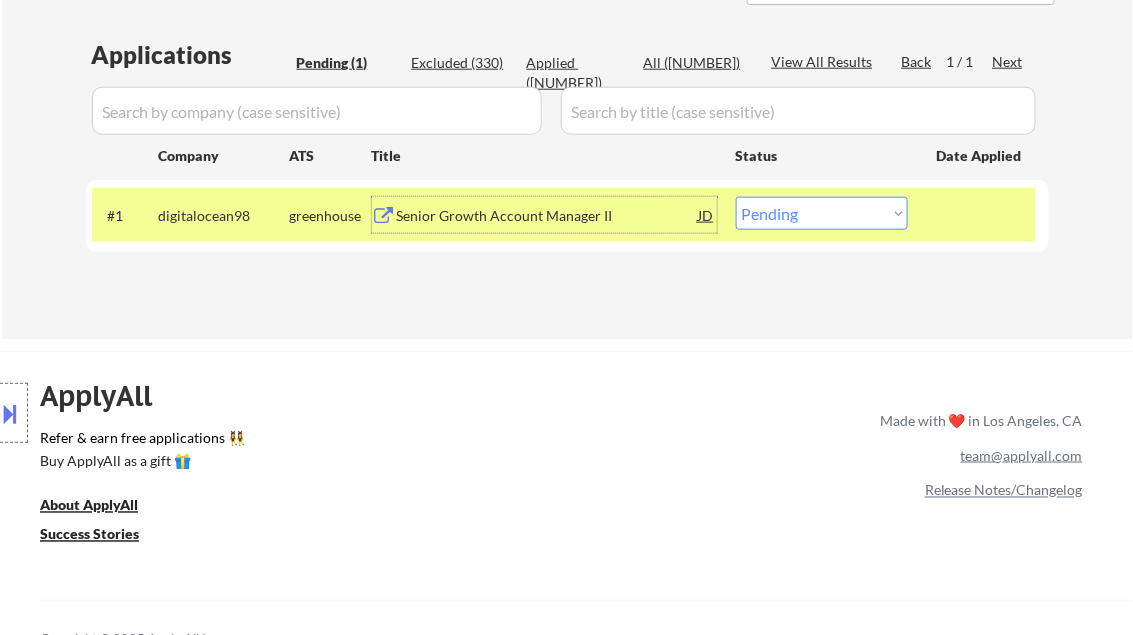 click on "Senior Growth Account Manager II" at bounding box center [548, 216] 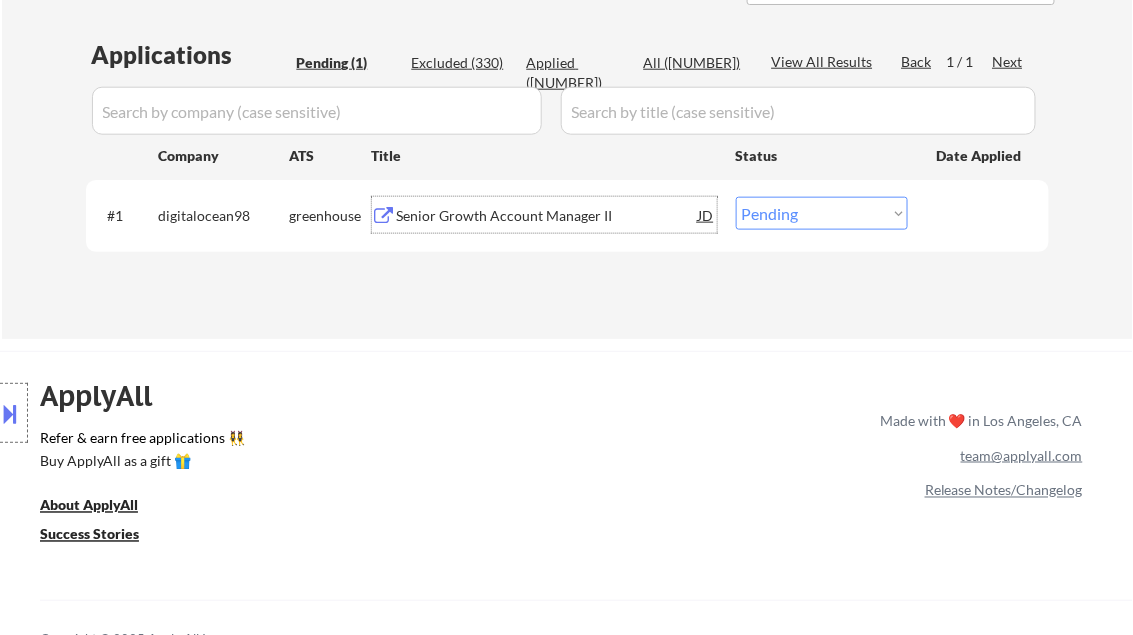 drag, startPoint x: 816, startPoint y: 208, endPoint x: 831, endPoint y: 228, distance: 25 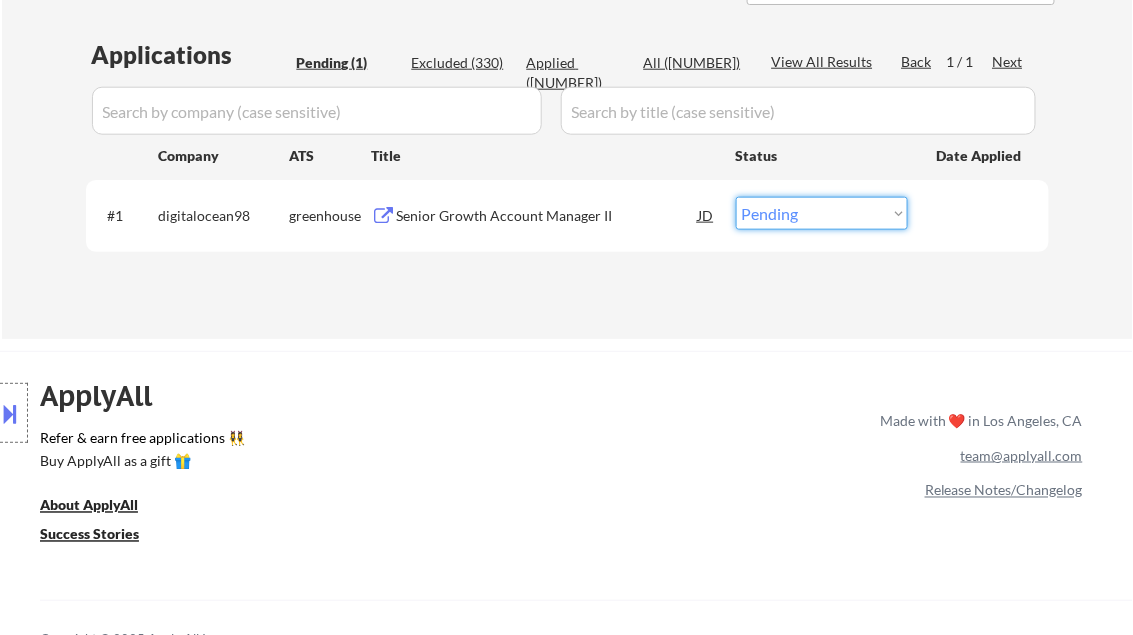 select on ""excluded__other_"" 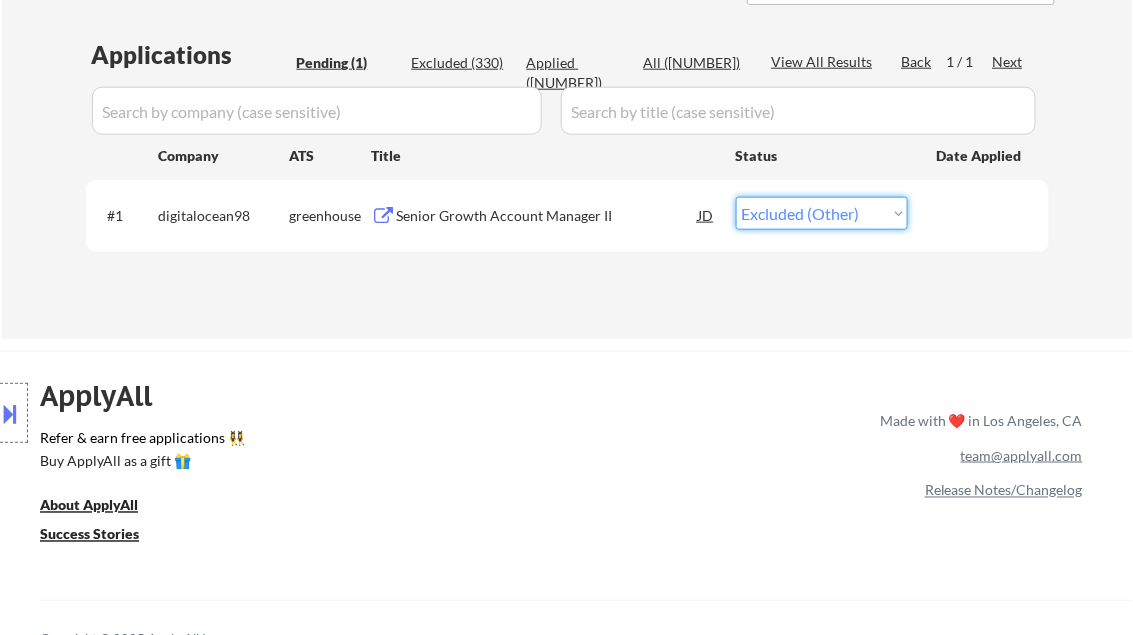 click on "Choose an option... Pending Applied Excluded (Questions) Excluded (Expired) Excluded (Location) Excluded (Bad Match) Excluded (Blocklist) Excluded (Salary) Excluded (Other)" at bounding box center (822, 213) 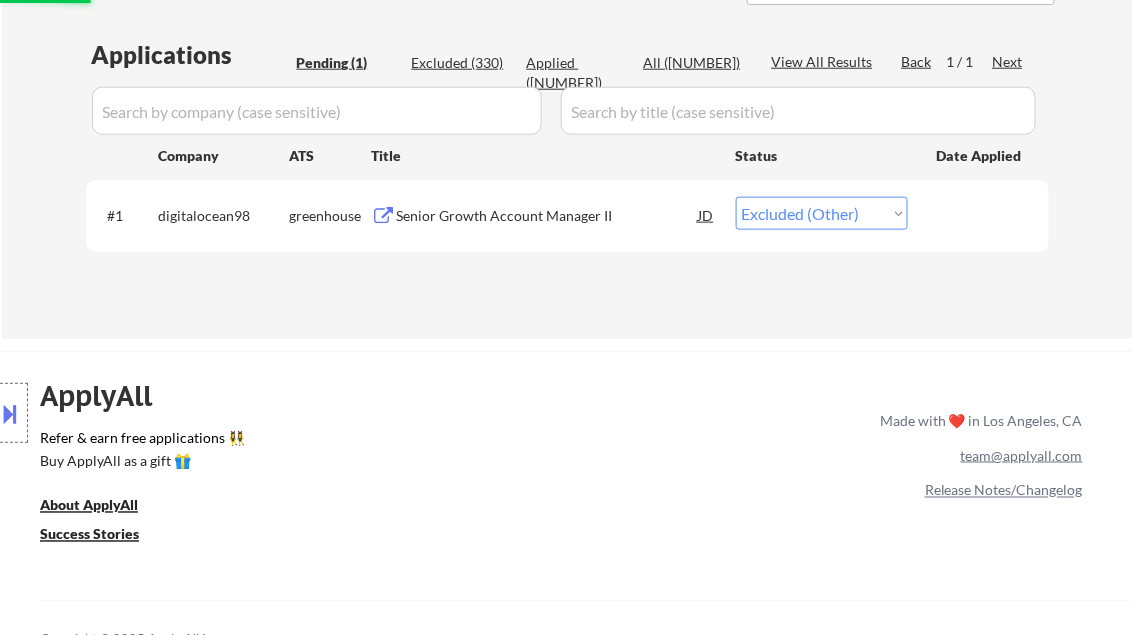 click on "← Return to /applysquad Mailslurp Inbox Job Search Builder Tony Shaw User Email:  tshaw1995@gmail.com Application Email:  tshaw1995@gmail.com Mailslurp Email:  tony.shaw@mailflux.com LinkedIn:   https://www.linkedin.com/in/tonylshawjr/
Phone:  (708) 323-5449 Current Location:  Oak Lawn, IL, Illinois Applies:  273 sent / 0 bought Internal Notes Outreach location & Titles - 7/17 BM
Please IGNORE any min salary. Noah has made this decision in order to apply his customers to as many jobs as possible as fast as possible.
👉 Noah **WEEKLY** customer // This customer must get EXACTLY 20 apps per week (~4-6 per weekday) until cancelled, contact Tal if not enough jobs. Customer is via our partner Noah Little. Can work in country of residence?:  yes Squad Notes Minimum salary:  $70,000 Will need Visa to work in that country now/future?:   no Download Resume Add a Job Manually Kenneth Applications Pending (1) Excluded (330) Applied (280) All (611) View All Results Back 1 / 1
Next Company ATS Title Status #1 JD" at bounding box center [567, -31] 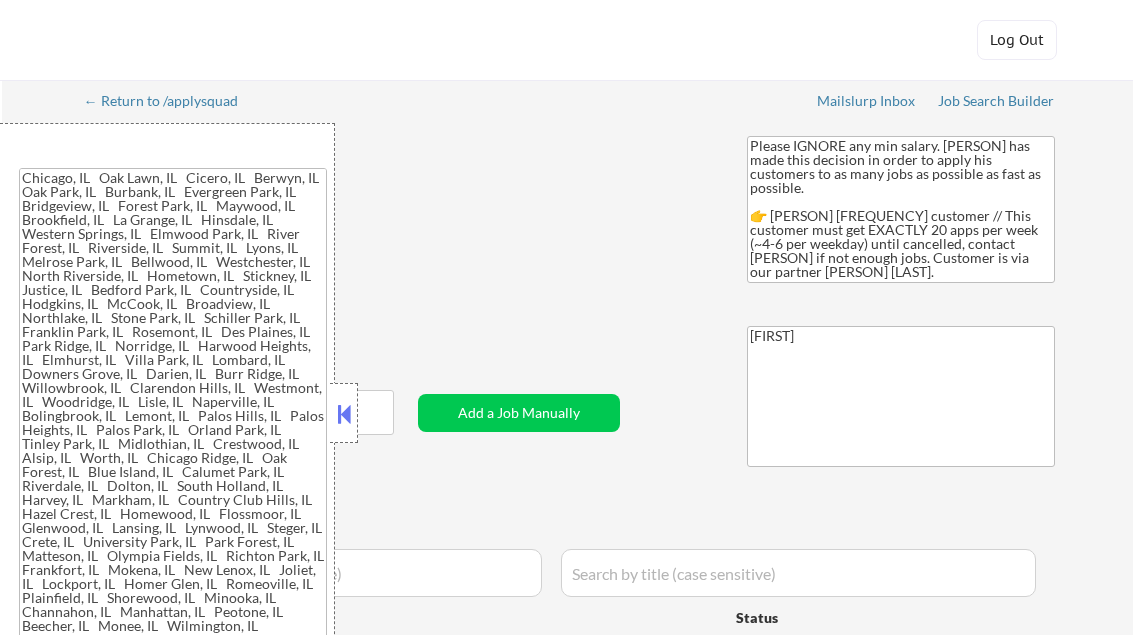 type on "[AREA]" 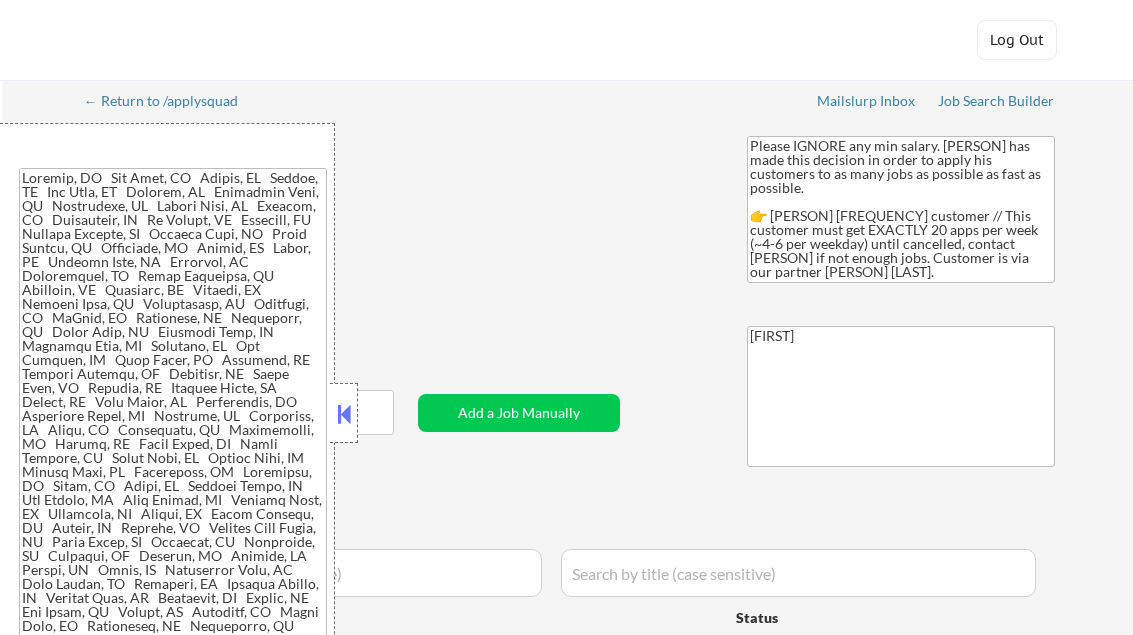 scroll, scrollTop: 0, scrollLeft: 0, axis: both 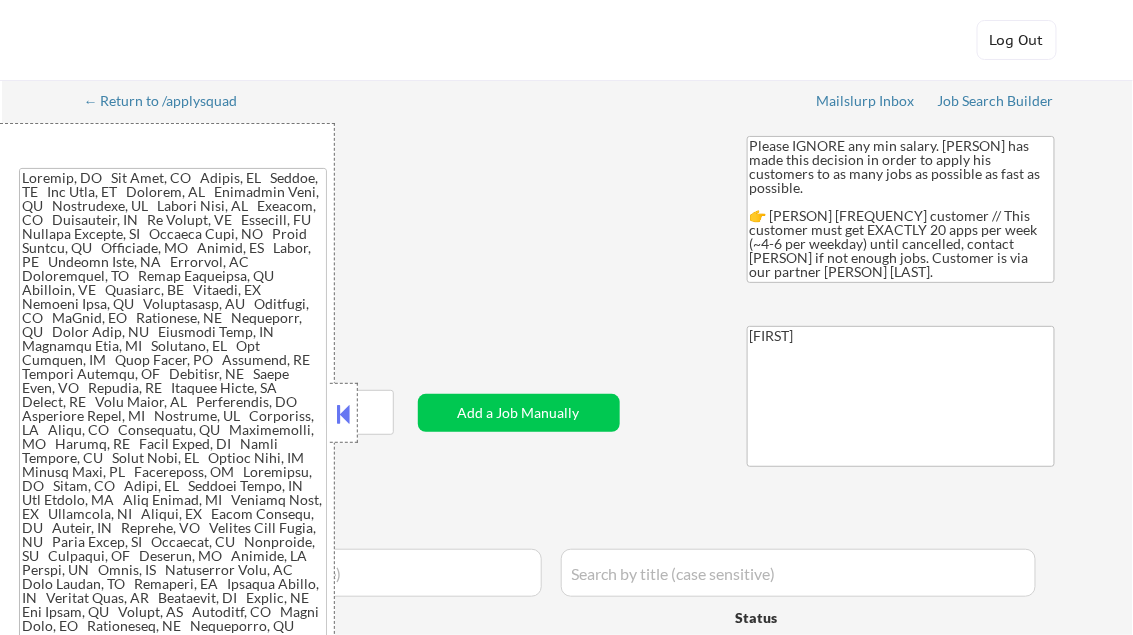 select on ""applied"" 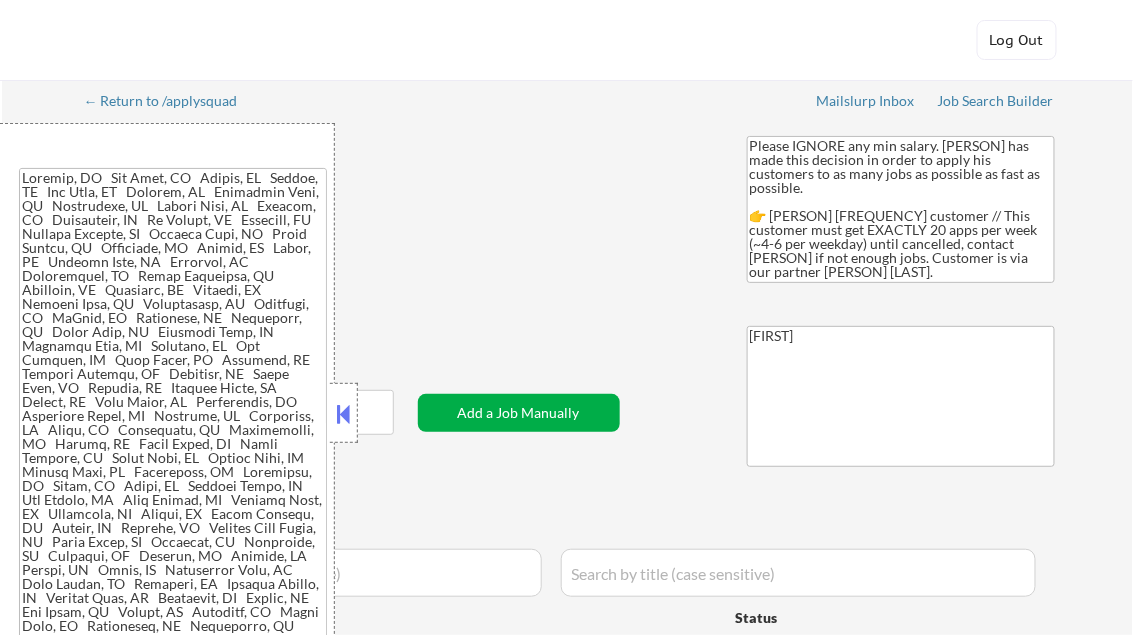 scroll, scrollTop: 320, scrollLeft: 0, axis: vertical 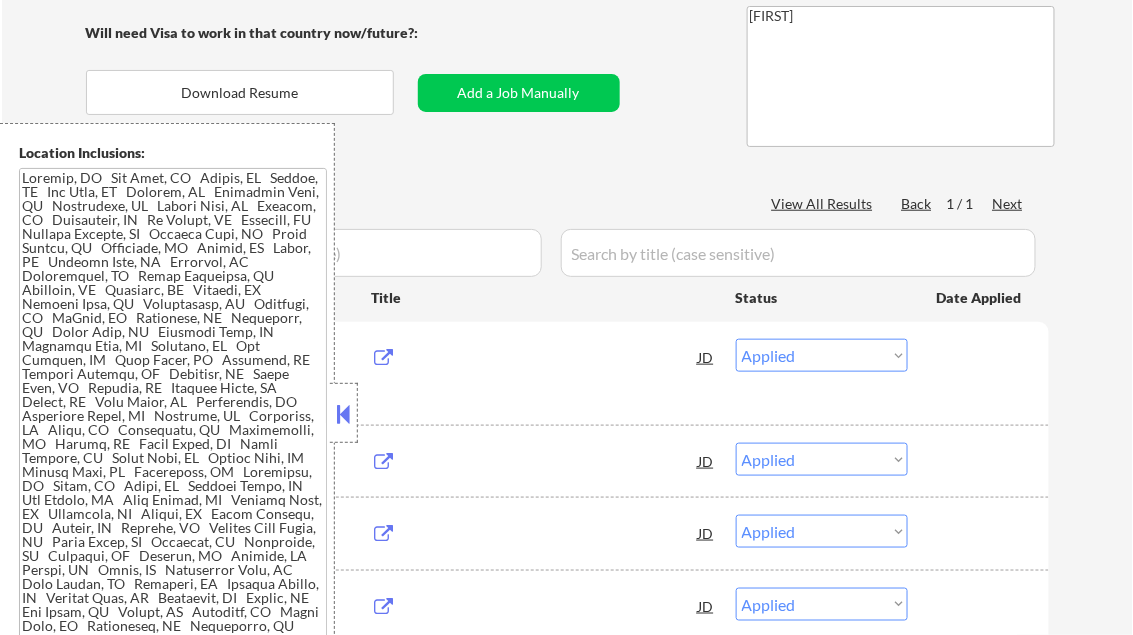 select on ""pending"" 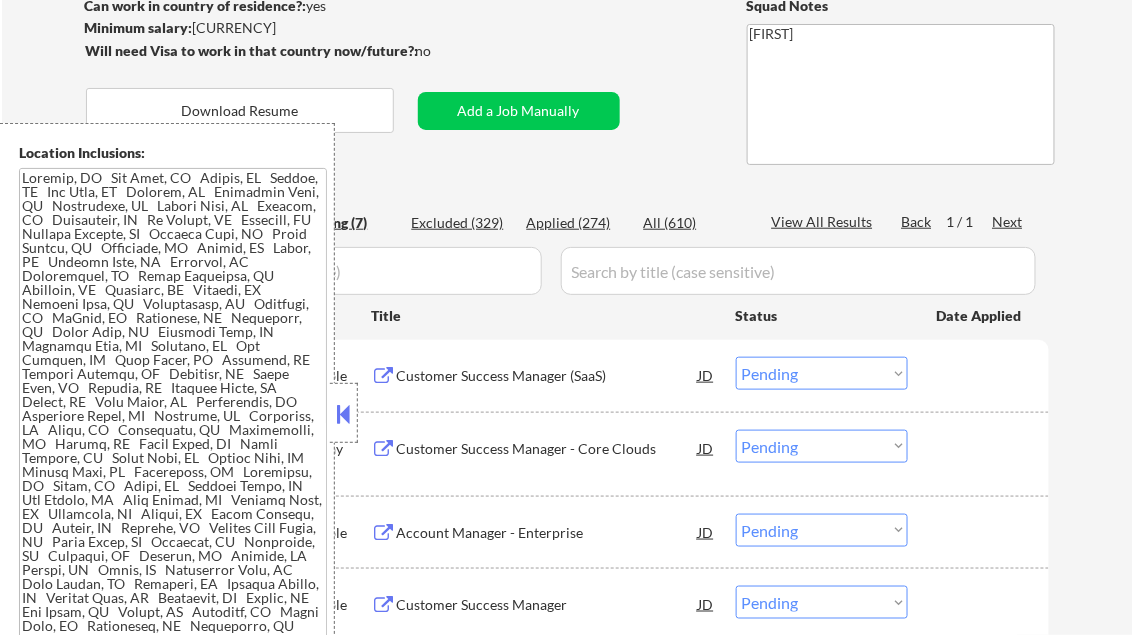 click on "Applied (274)" at bounding box center (577, 223) 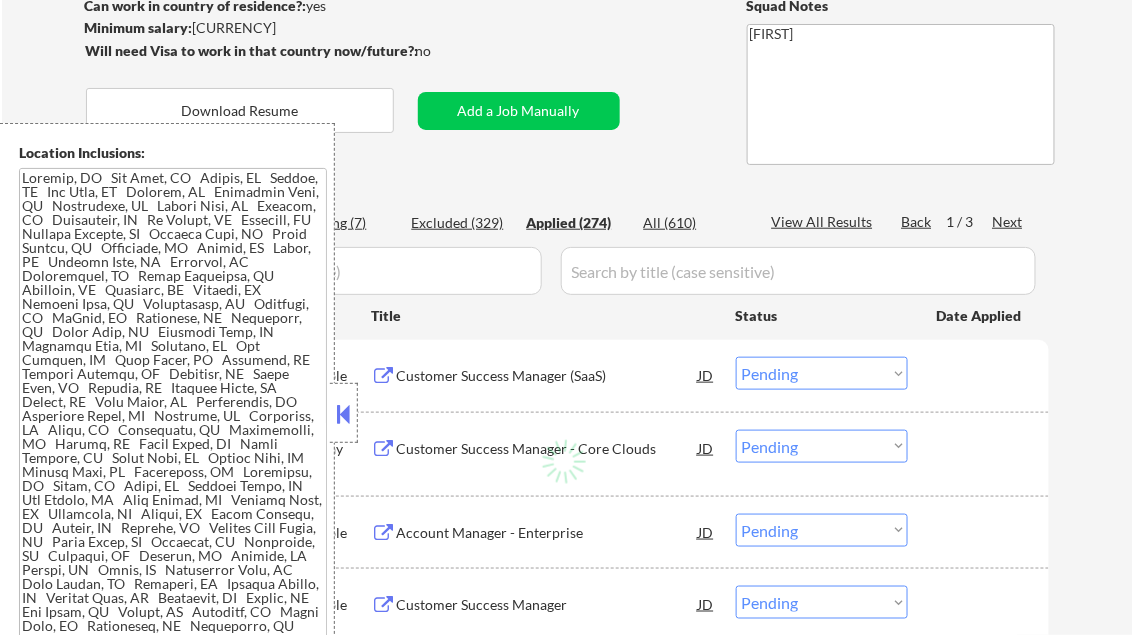 select on ""applied"" 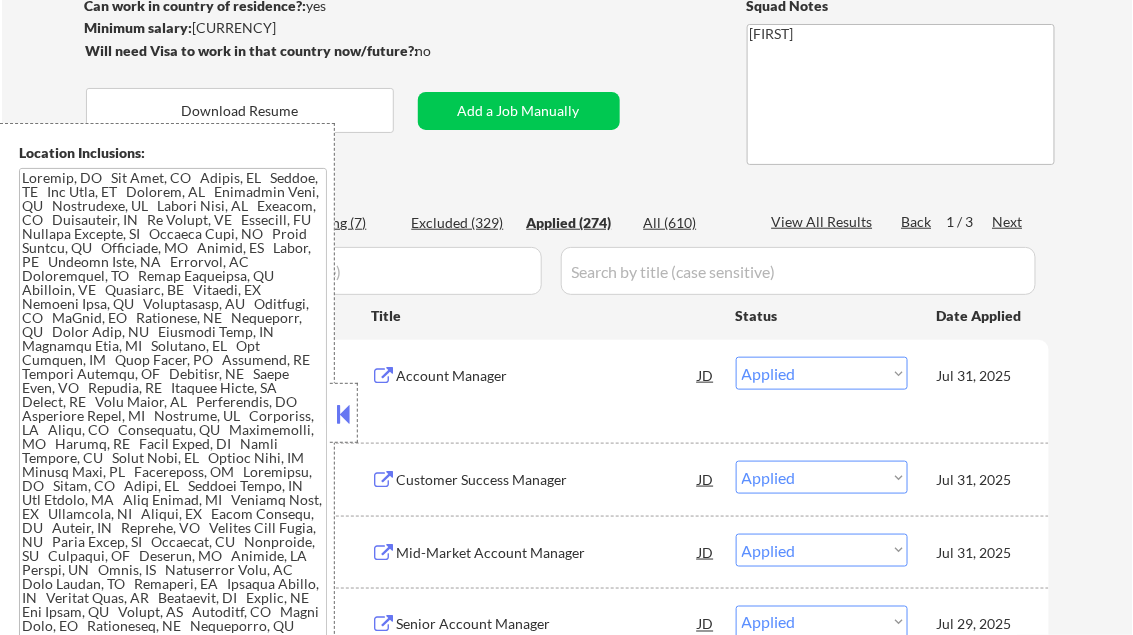 click on "View All Results" at bounding box center (825, 222) 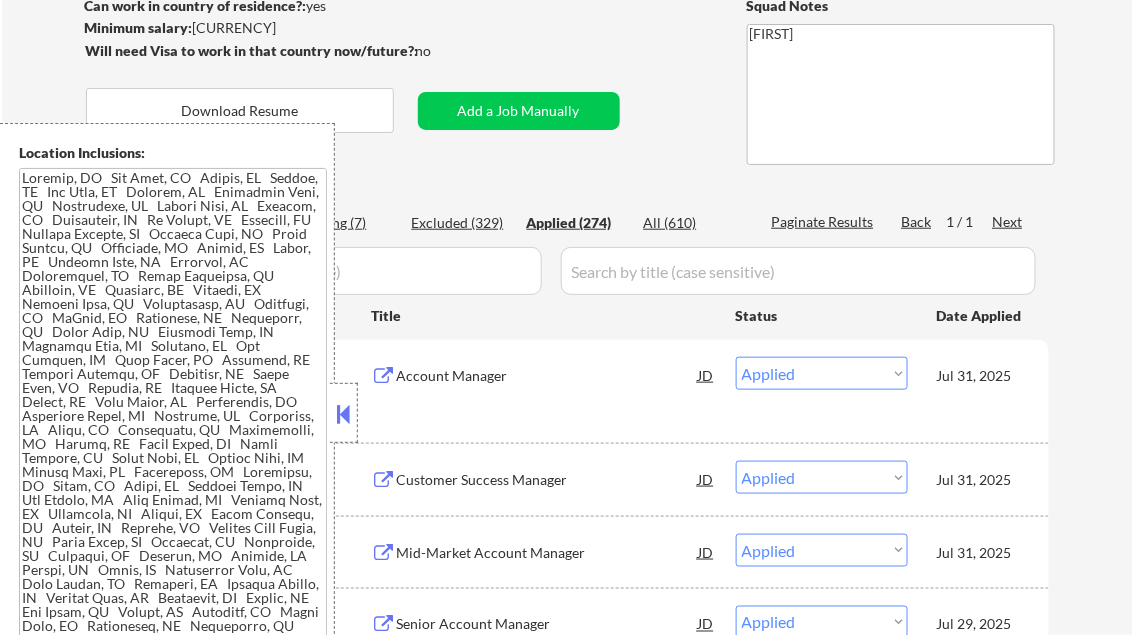 click at bounding box center (344, 414) 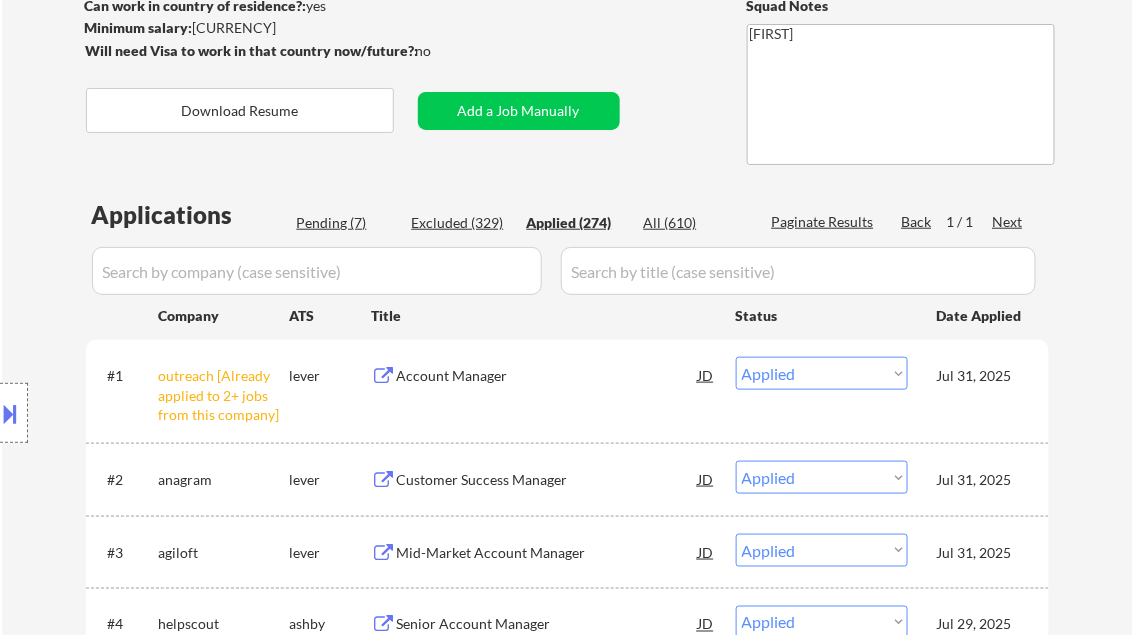 select on ""applied"" 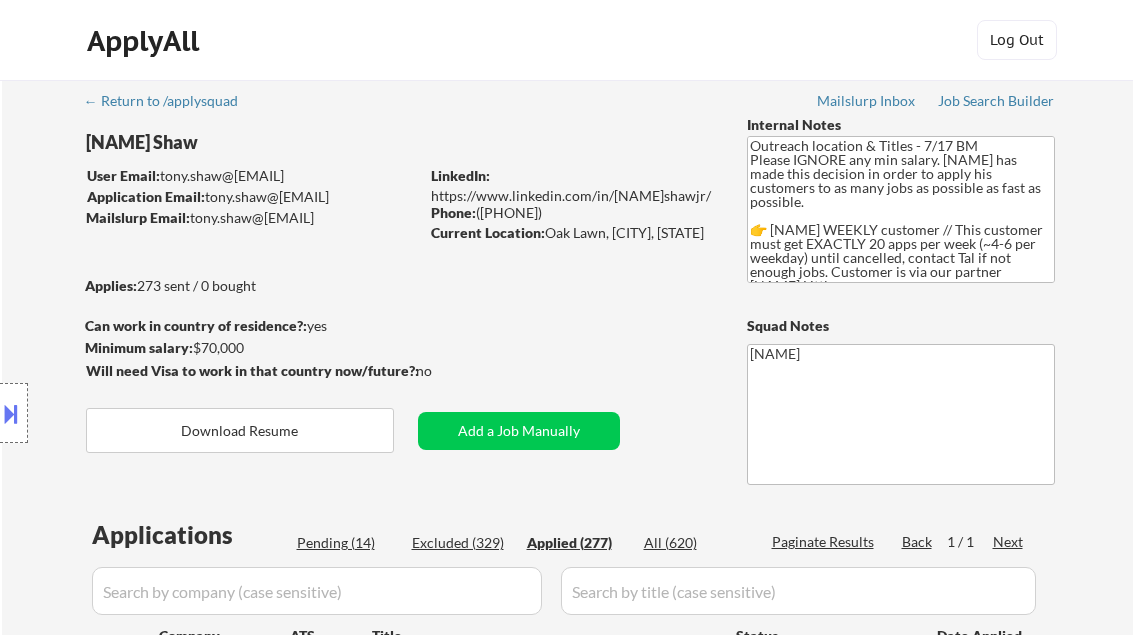 select on ""applied"" 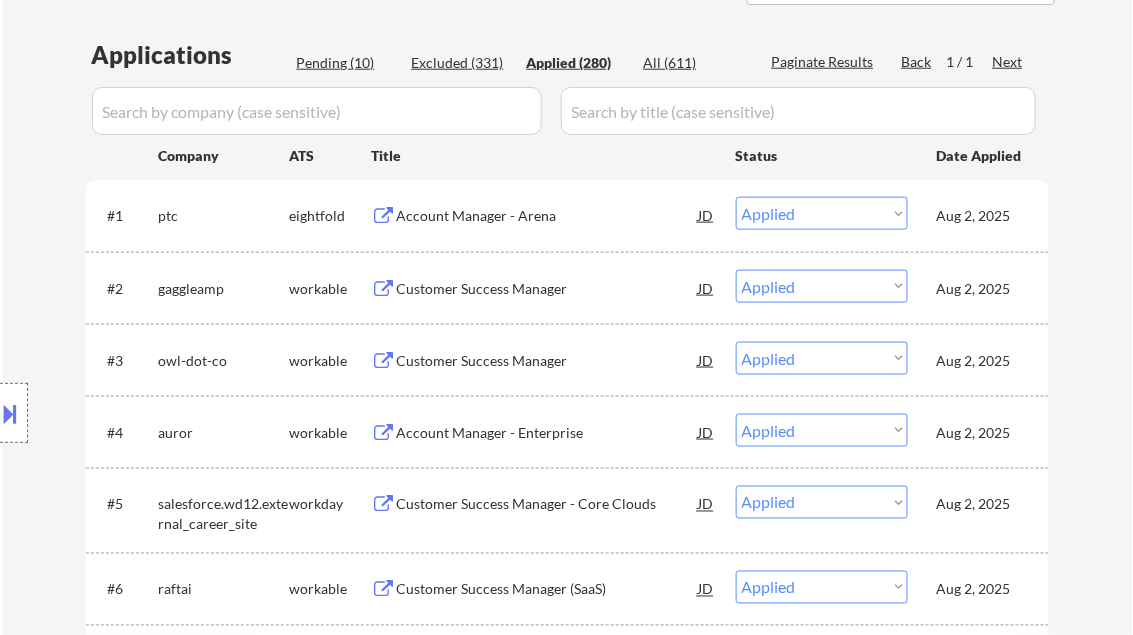 scroll, scrollTop: 640, scrollLeft: 0, axis: vertical 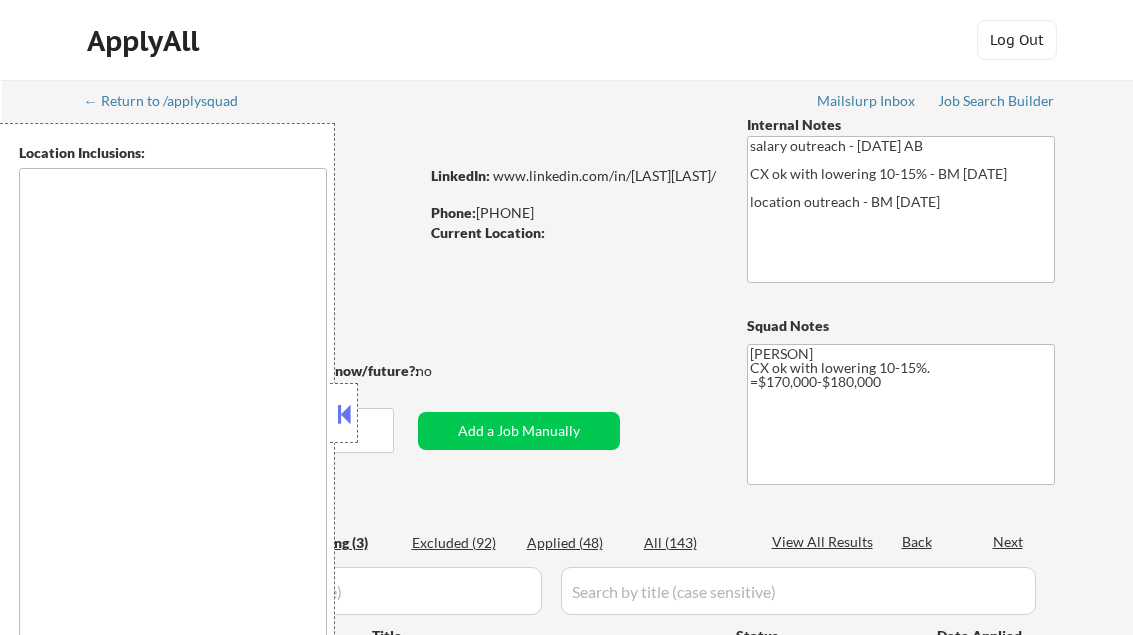 select on ""pending"" 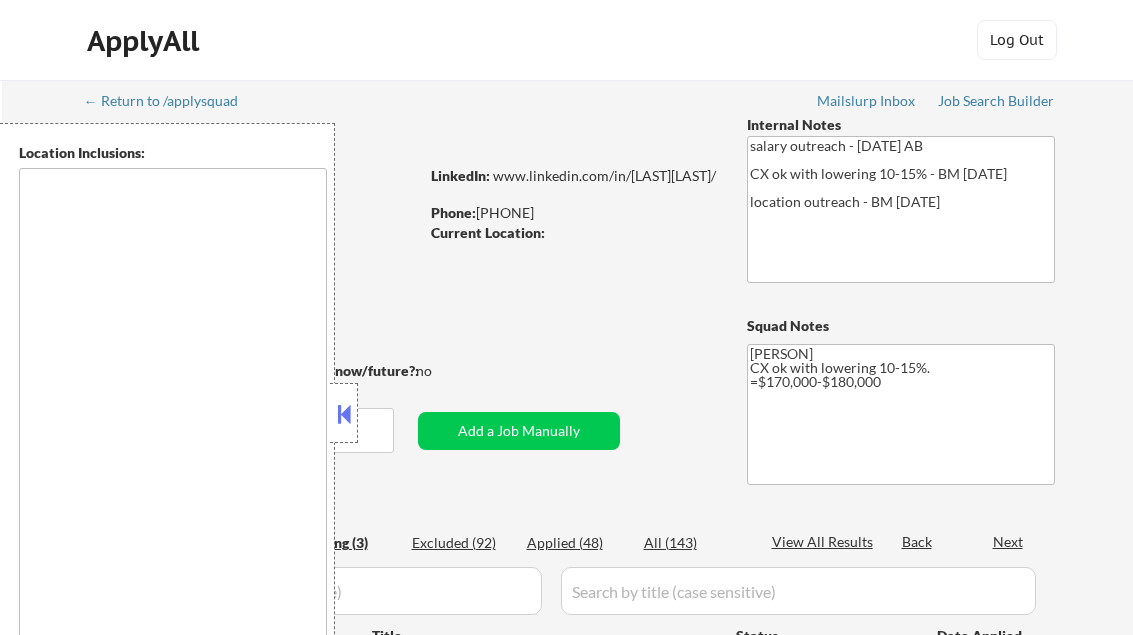 scroll, scrollTop: 0, scrollLeft: 0, axis: both 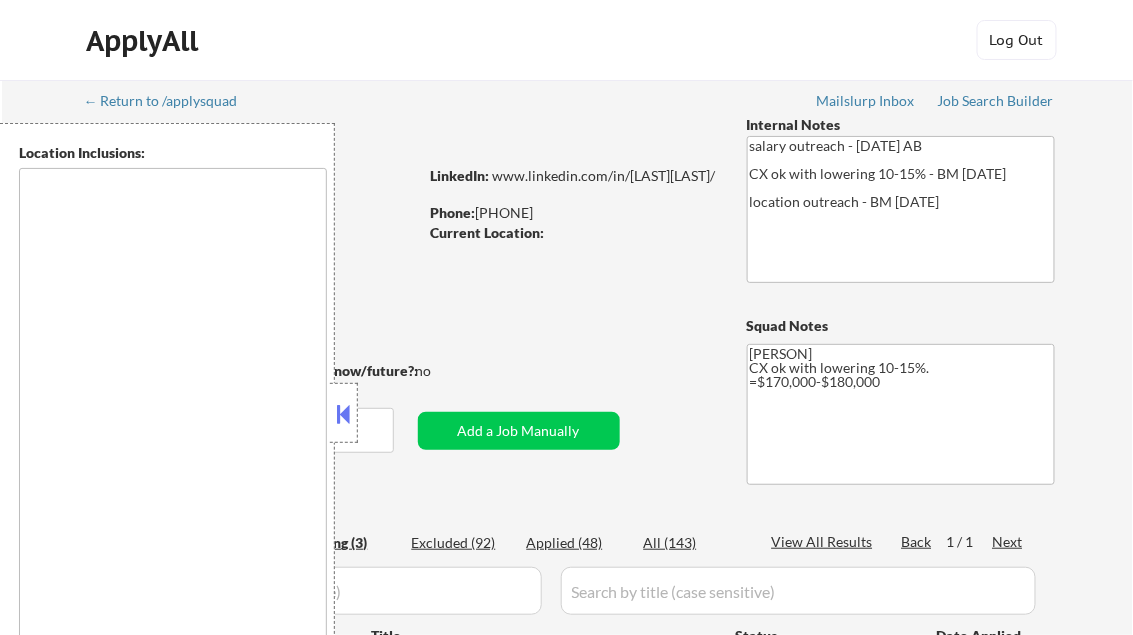 click at bounding box center [344, 414] 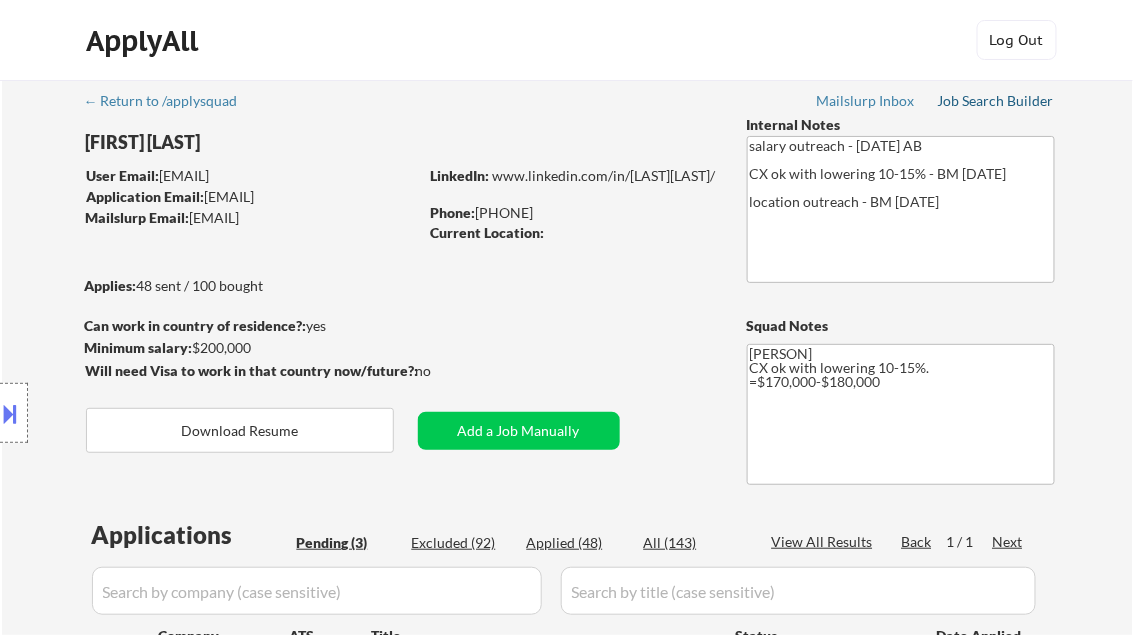 click on "Job Search Builder" at bounding box center (996, 101) 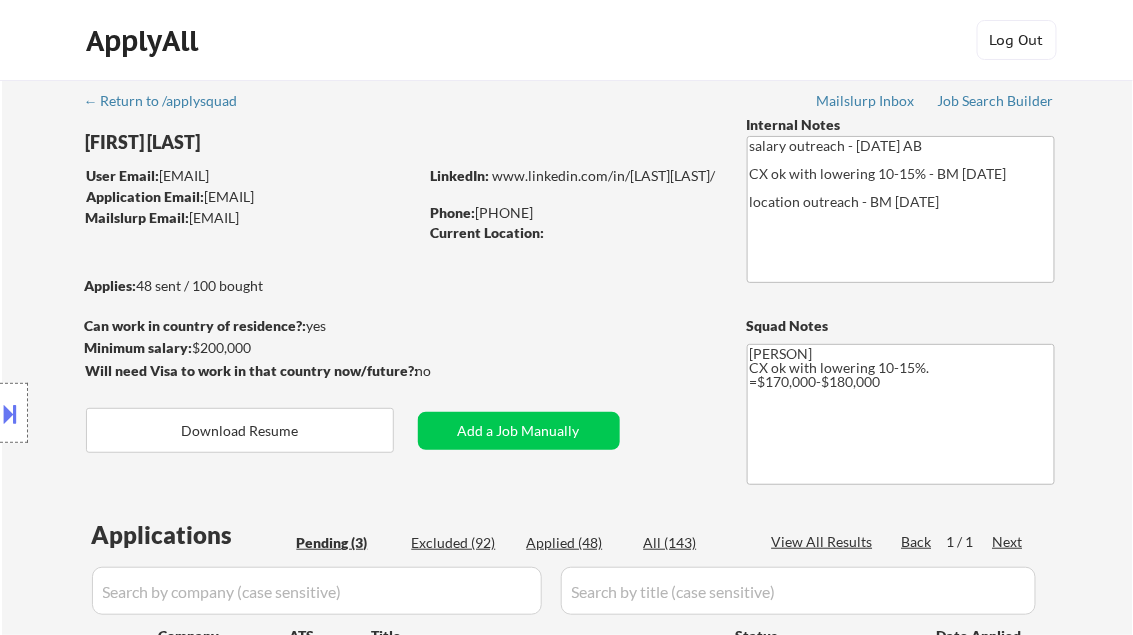 scroll, scrollTop: 320, scrollLeft: 0, axis: vertical 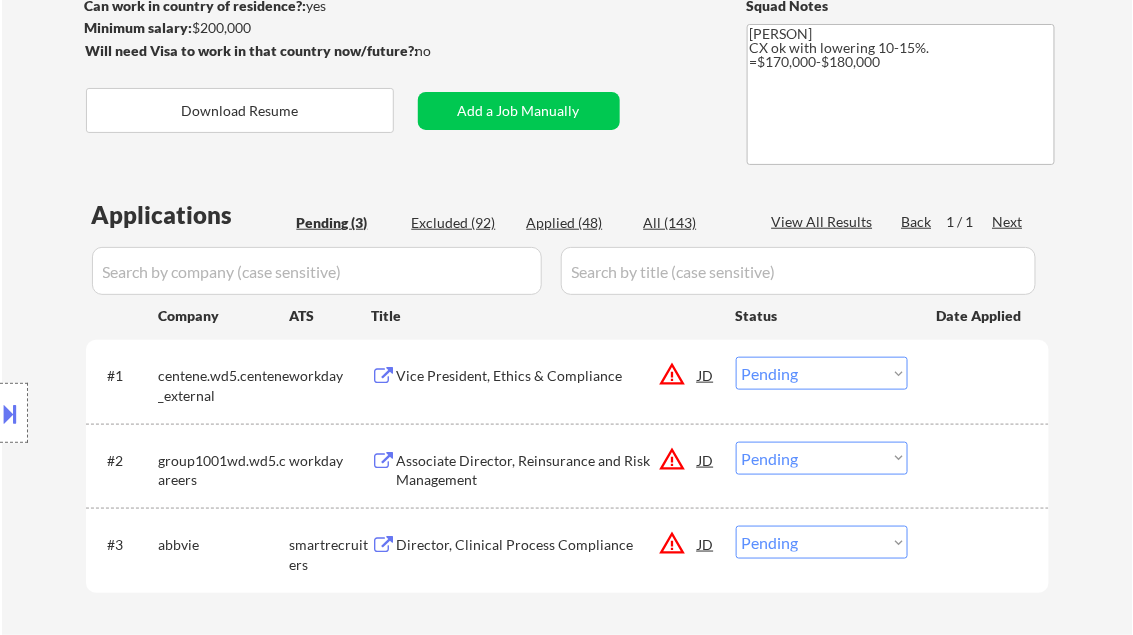 click on "Vice President, Ethics & Compliance" at bounding box center [548, 376] 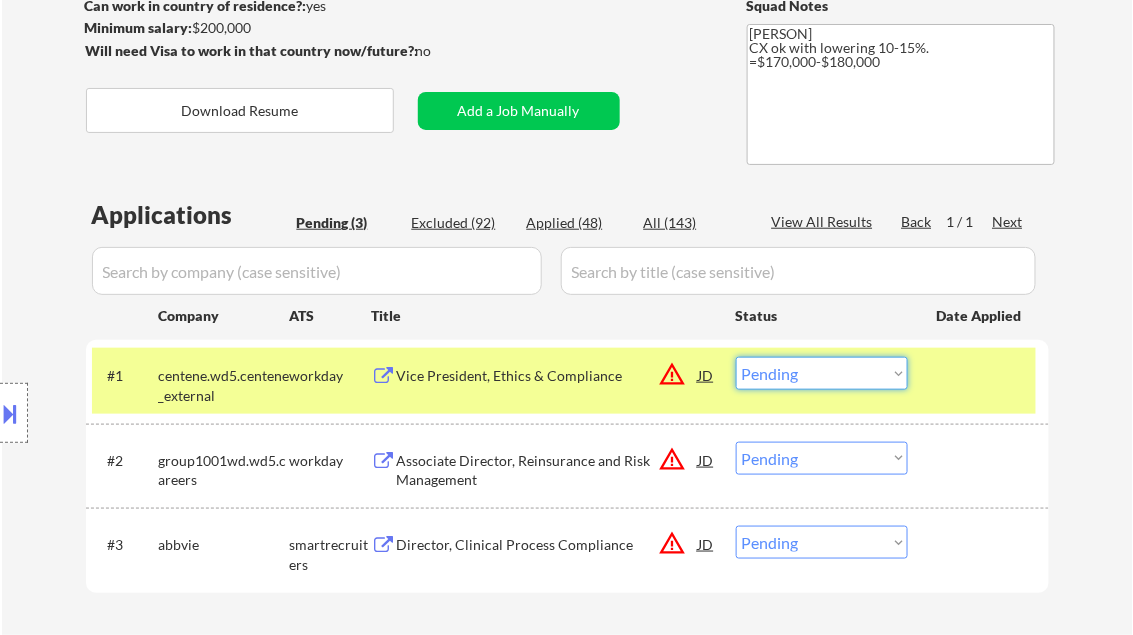drag, startPoint x: 797, startPoint y: 374, endPoint x: 809, endPoint y: 388, distance: 18.439089 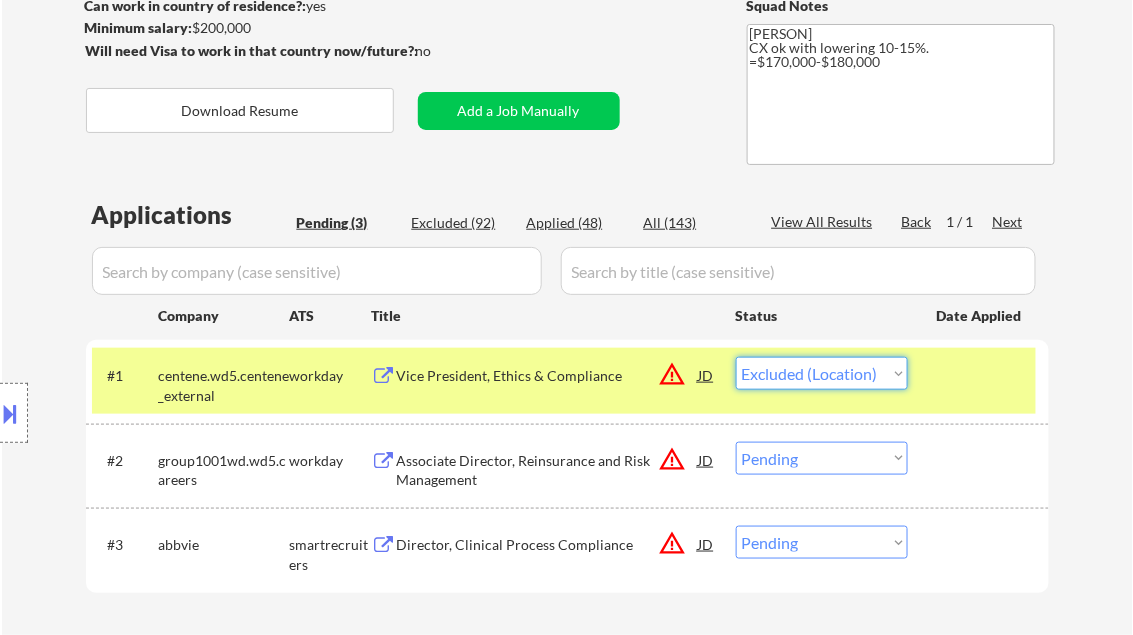 click on "Choose an option... Pending Applied Excluded (Questions) Excluded (Expired) Excluded (Location) Excluded (Bad Match) Excluded (Blocklist) Excluded (Salary) Excluded (Other)" at bounding box center [822, 373] 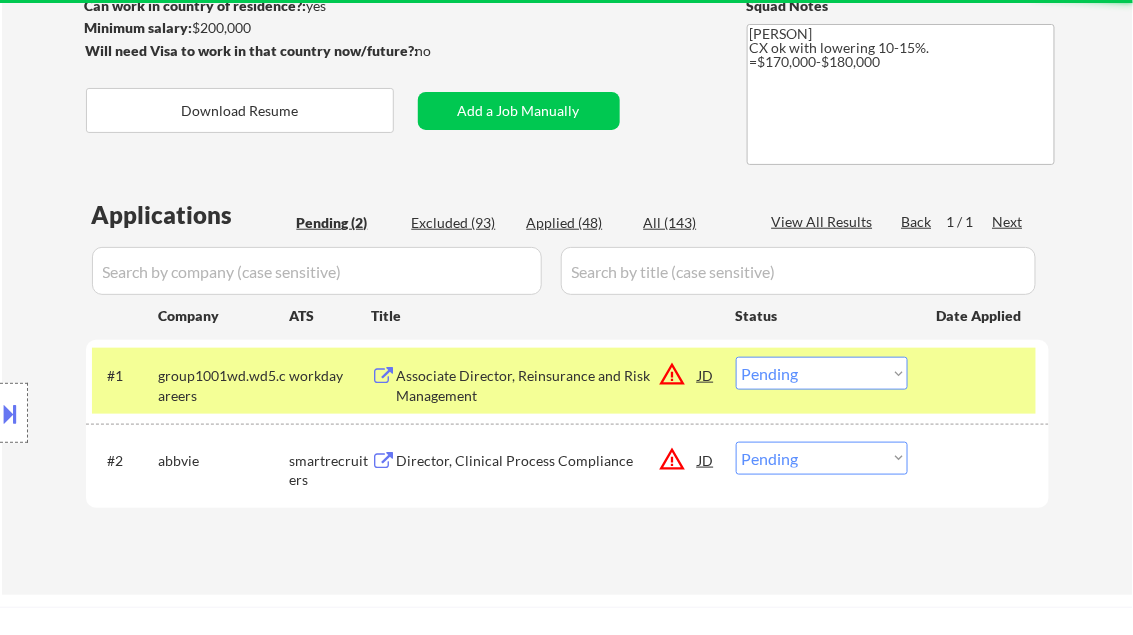 click at bounding box center (11, 413) 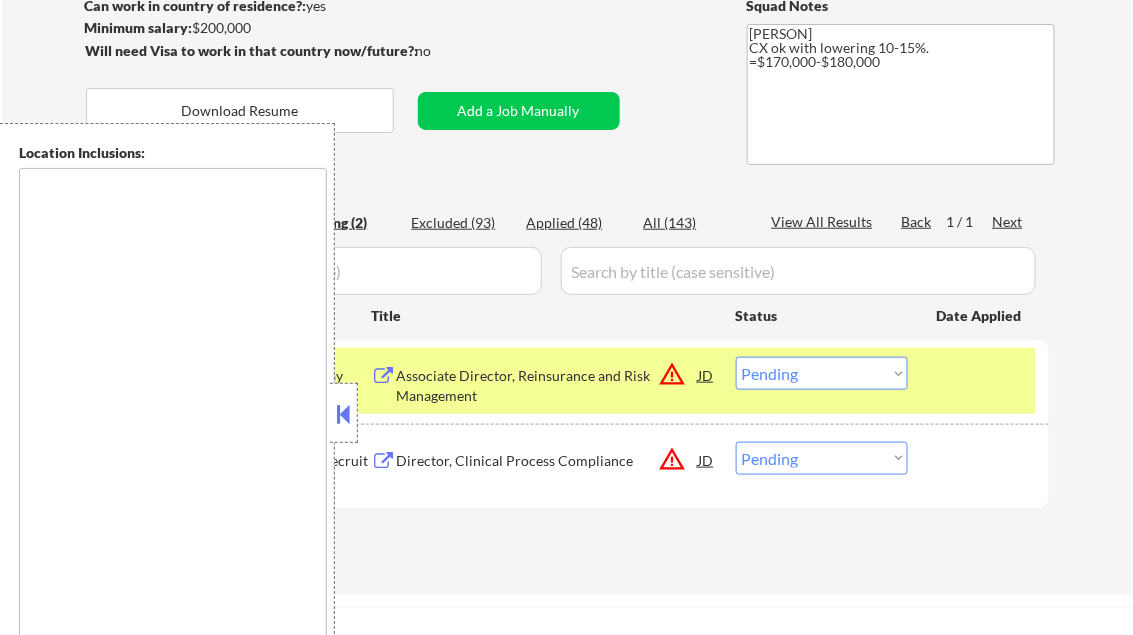 click at bounding box center [344, 414] 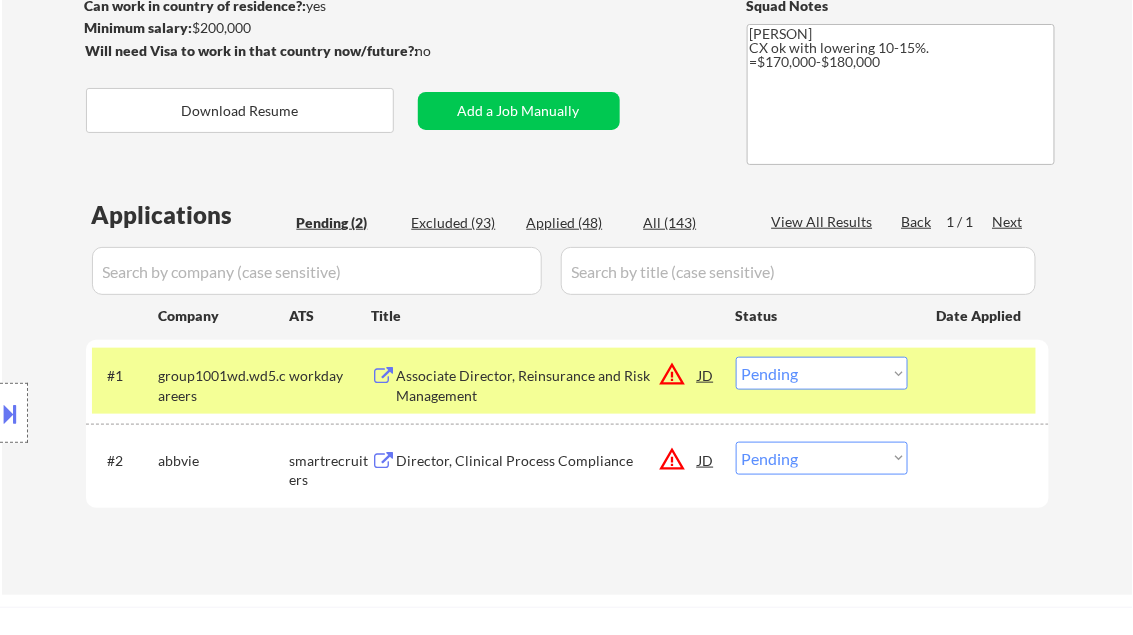 scroll, scrollTop: 480, scrollLeft: 0, axis: vertical 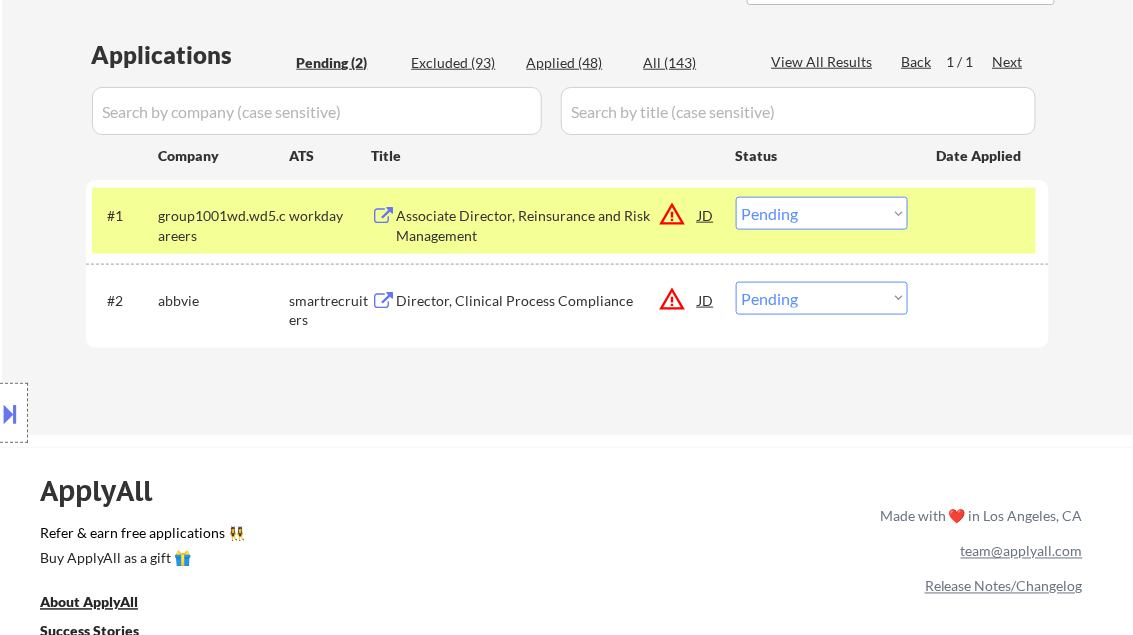 click on "Associate Director, Reinsurance and Risk Management" at bounding box center (548, 225) 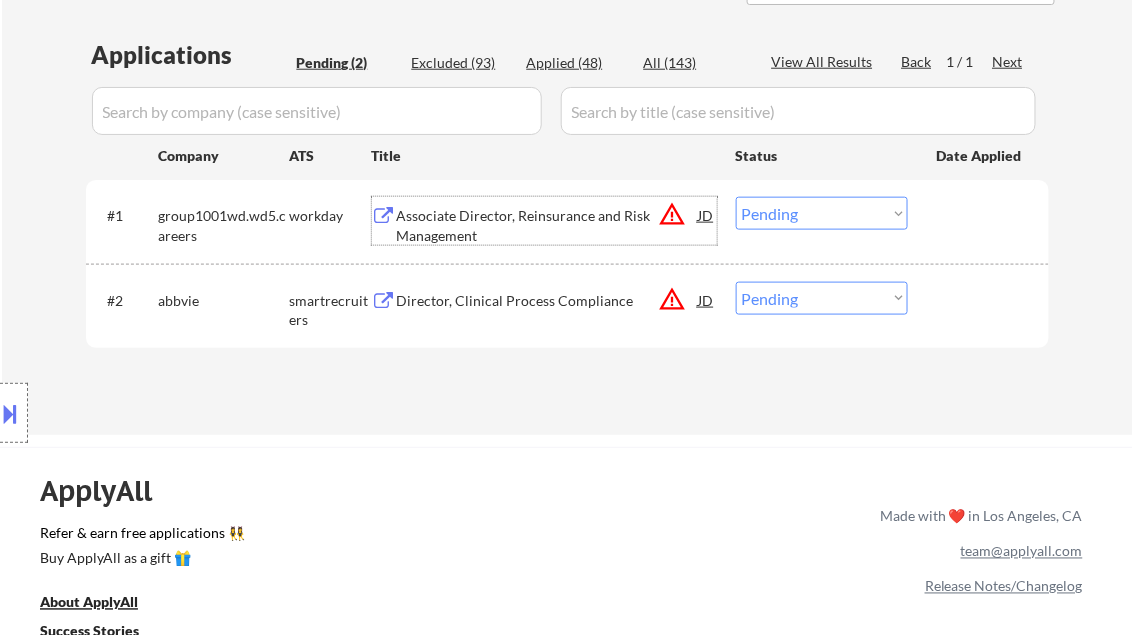 click on "#1 group1001wd.wd5.careers workday Associate Director, Reinsurance and Risk Management JD warning_amber Choose an option... Pending Applied Excluded (Questions) Excluded (Expired) Excluded (Location) Excluded (Bad Match) Excluded (Blocklist) Excluded (Salary) Excluded (Other)" at bounding box center [564, 221] 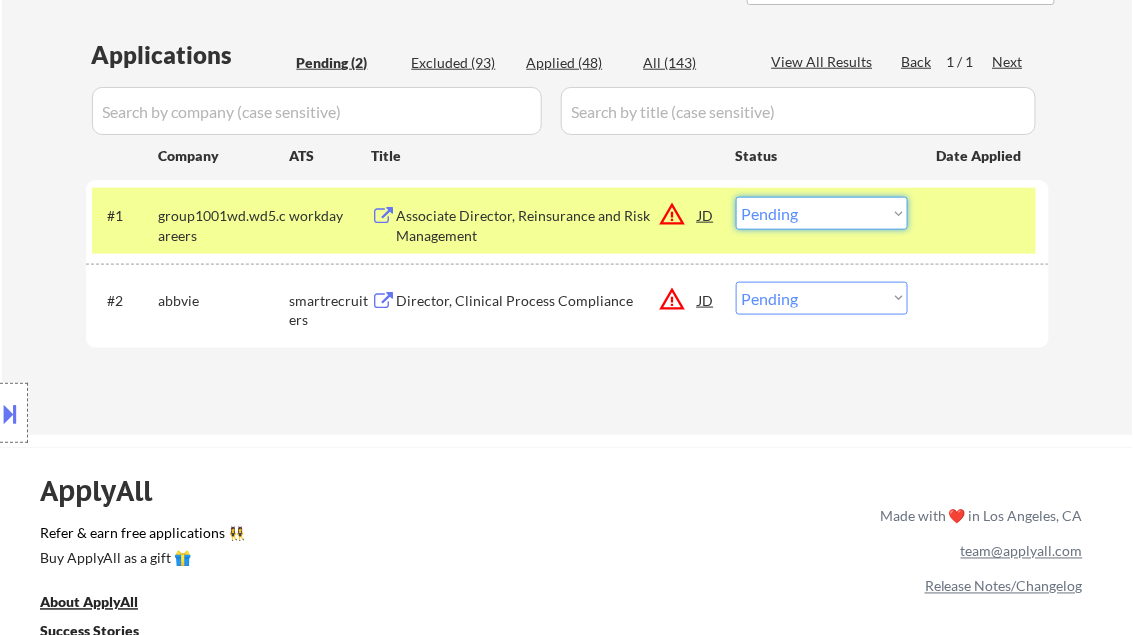 click on "Choose an option... Pending Applied Excluded (Questions) Excluded (Expired) Excluded (Location) Excluded (Bad Match) Excluded (Blocklist) Excluded (Salary) Excluded (Other)" at bounding box center [822, 213] 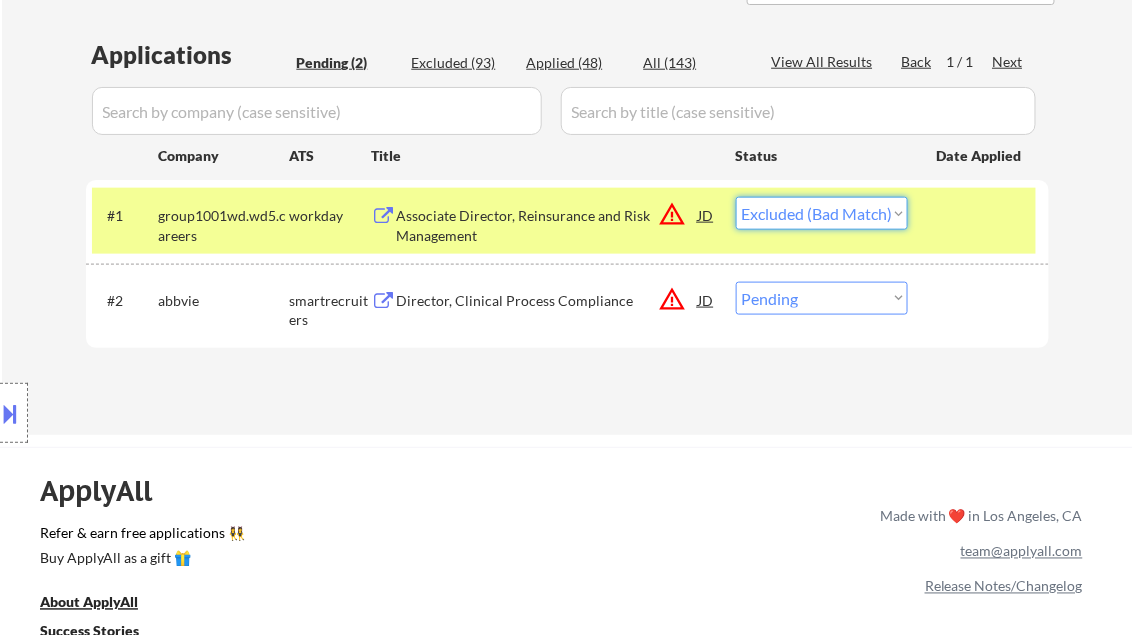 click on "Choose an option... Pending Applied Excluded (Questions) Excluded (Expired) Excluded (Location) Excluded (Bad Match) Excluded (Blocklist) Excluded (Salary) Excluded (Other)" at bounding box center (822, 213) 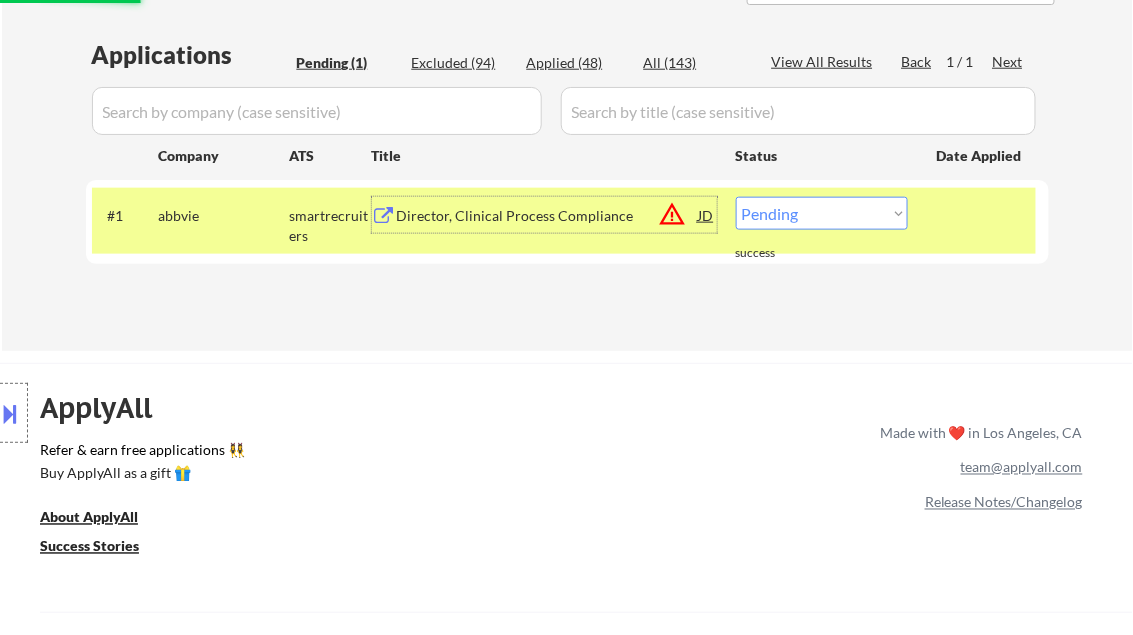 click on "Director, Clinical Process Compliance" at bounding box center (548, 216) 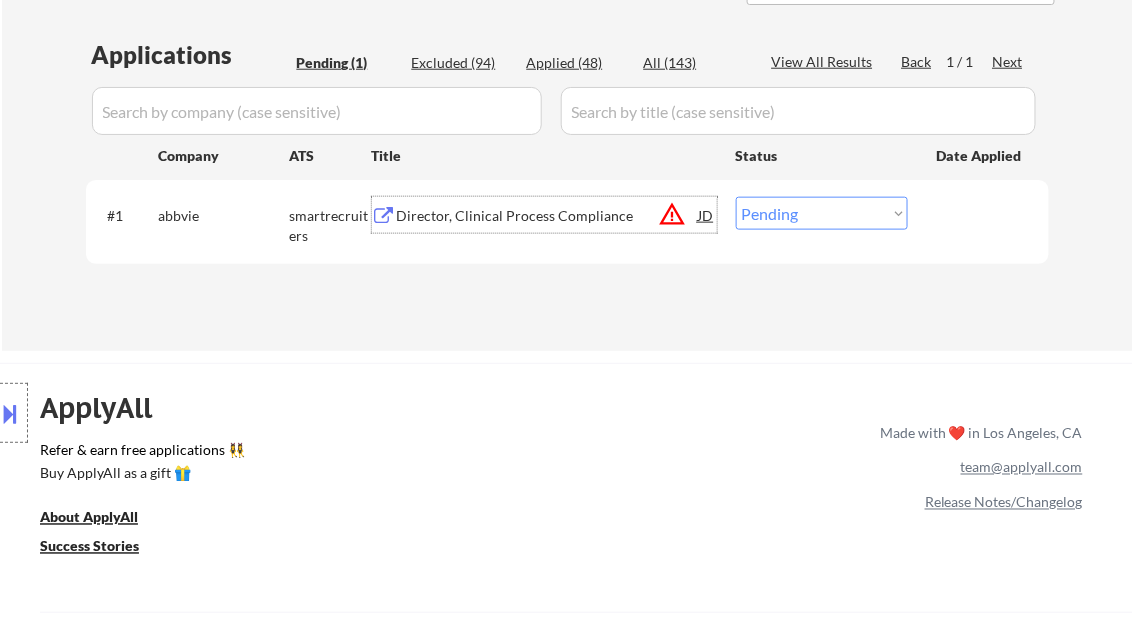 click on "Choose an option... Pending Applied Excluded (Questions) Excluded (Expired) Excluded (Location) Excluded (Bad Match) Excluded (Blocklist) Excluded (Salary) Excluded (Other)" at bounding box center [822, 213] 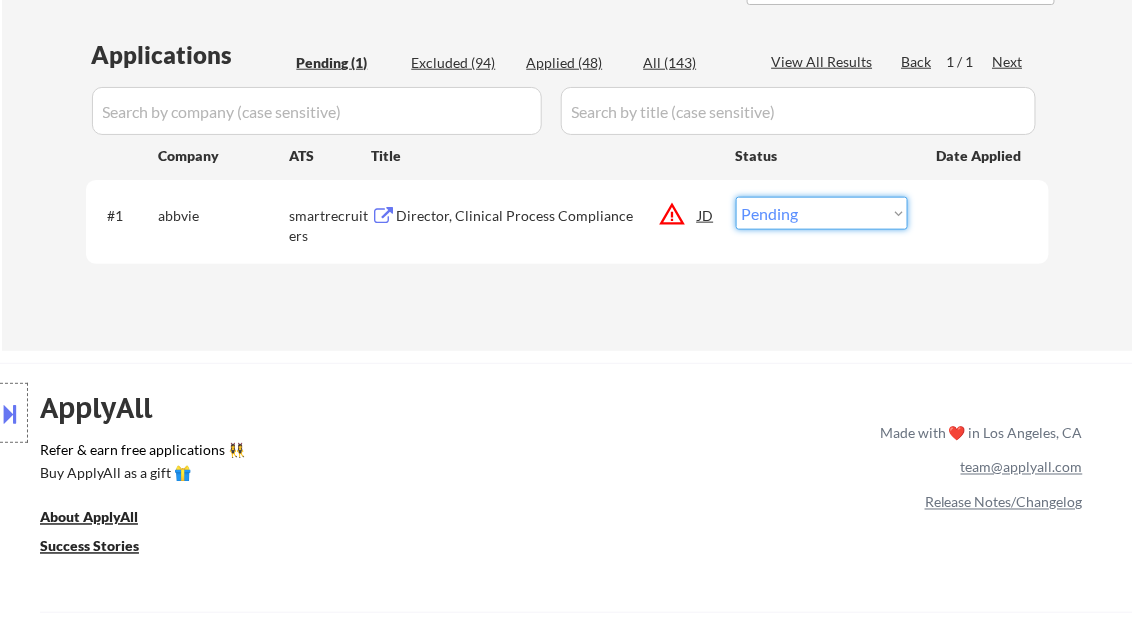 select on ""excluded__bad_match_"" 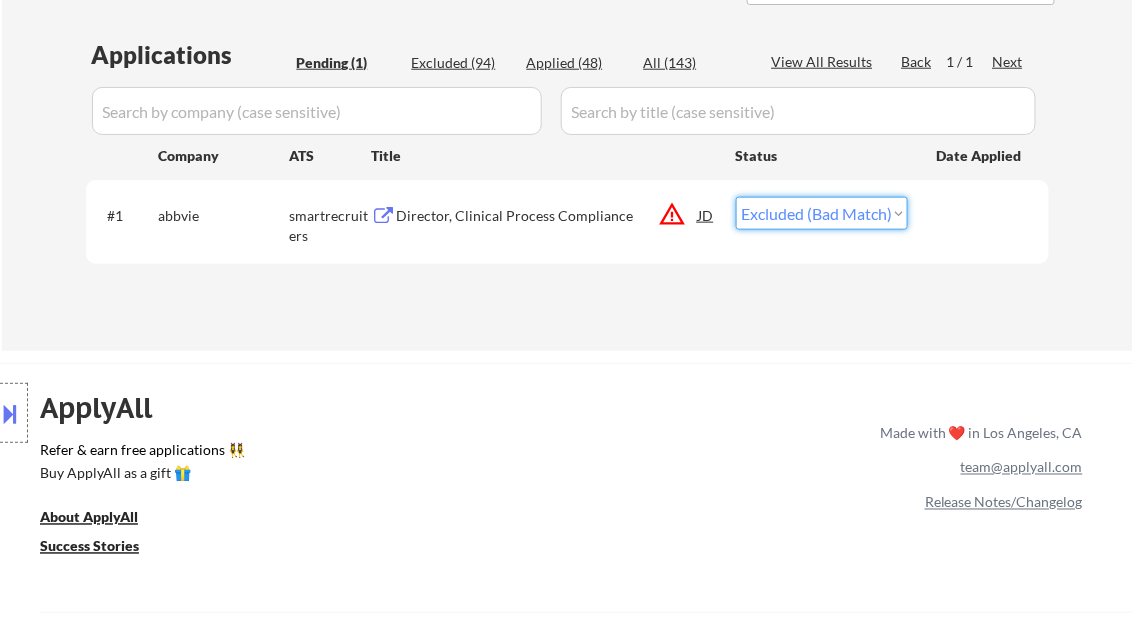 click on "Choose an option... Pending Applied Excluded (Questions) Excluded (Expired) Excluded (Location) Excluded (Bad Match) Excluded (Blocklist) Excluded (Salary) Excluded (Other)" at bounding box center [822, 213] 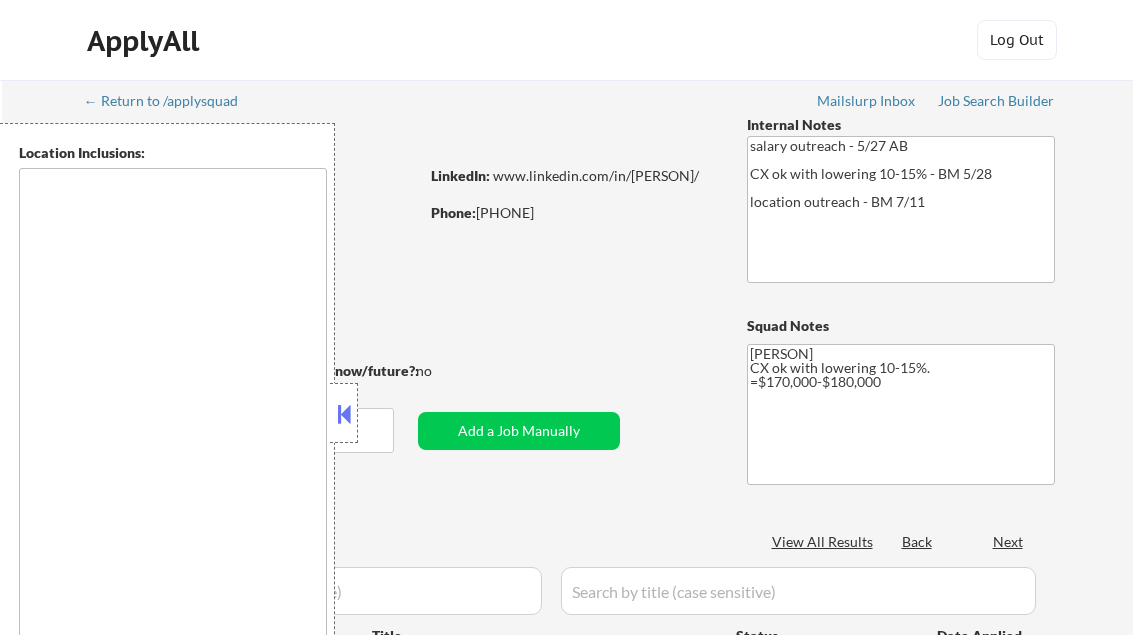 select on ""pending"" 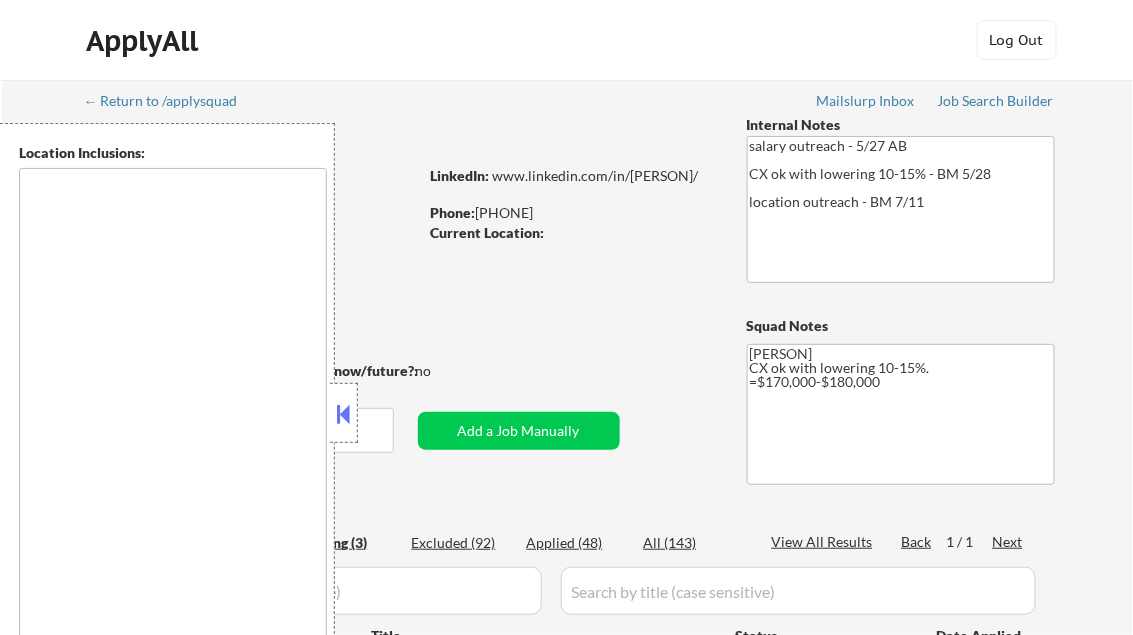 click at bounding box center (344, 414) 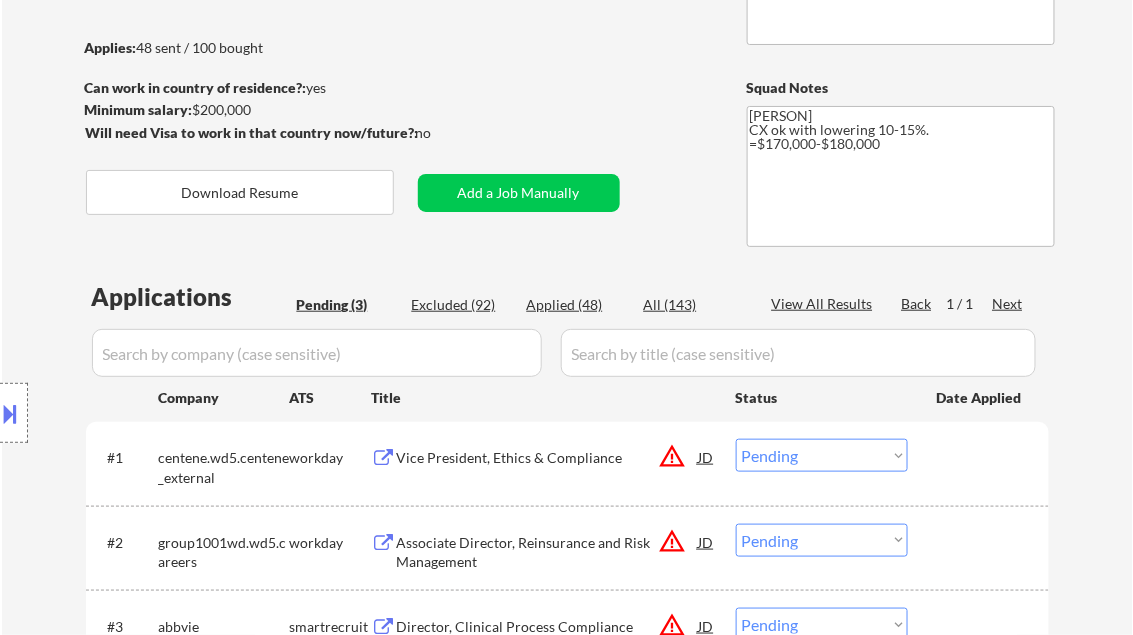 scroll, scrollTop: 320, scrollLeft: 0, axis: vertical 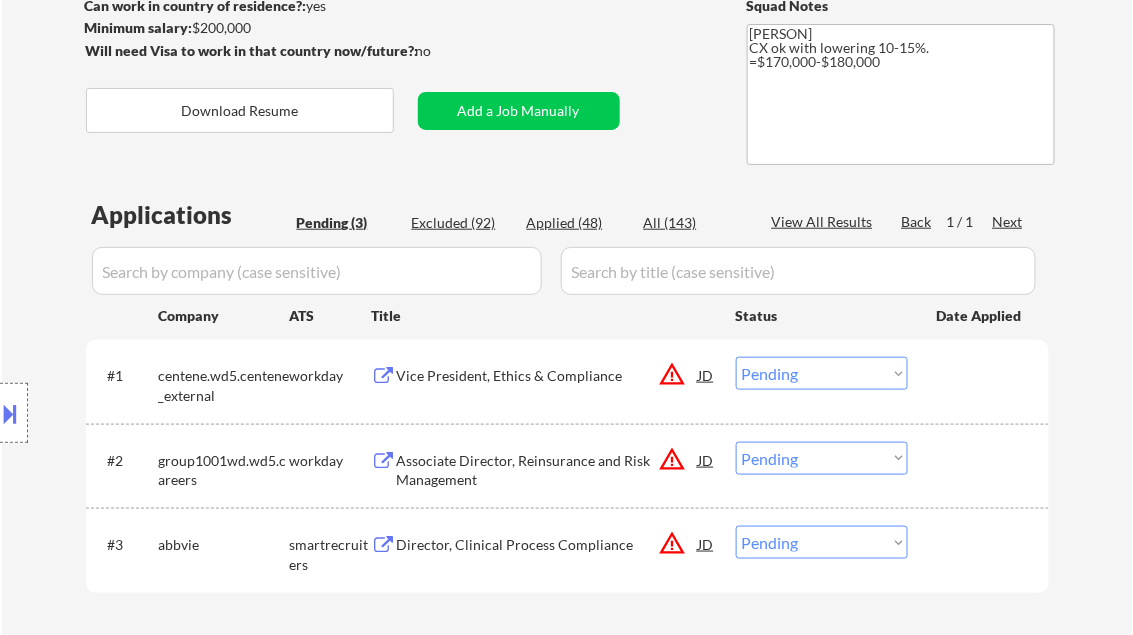 click on "Applied (48)" at bounding box center (577, 223) 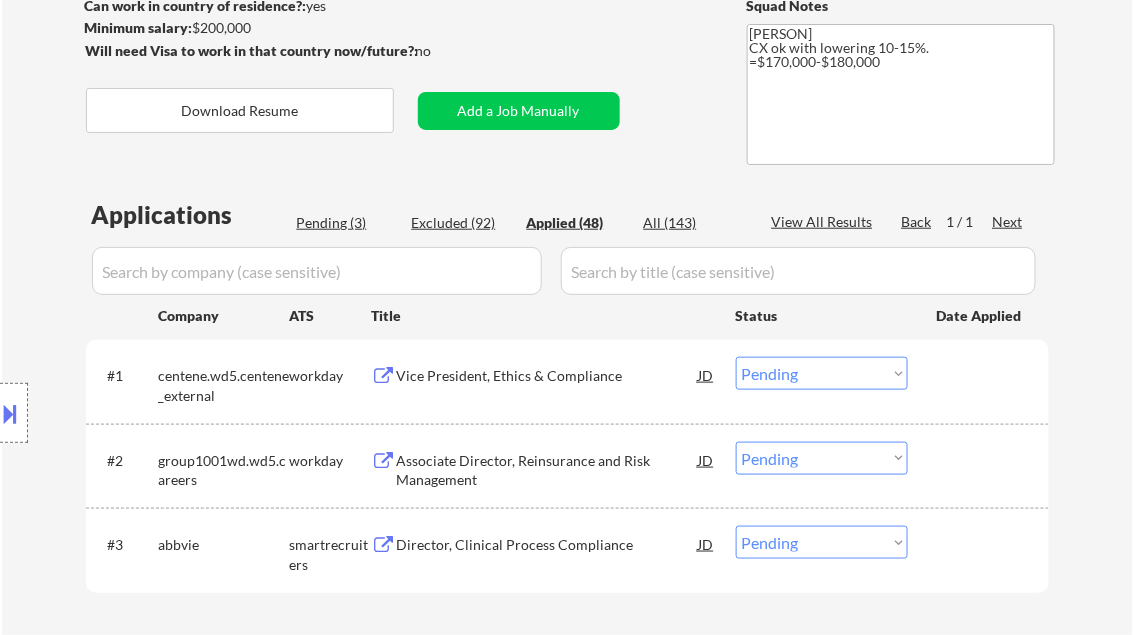 select on ""applied"" 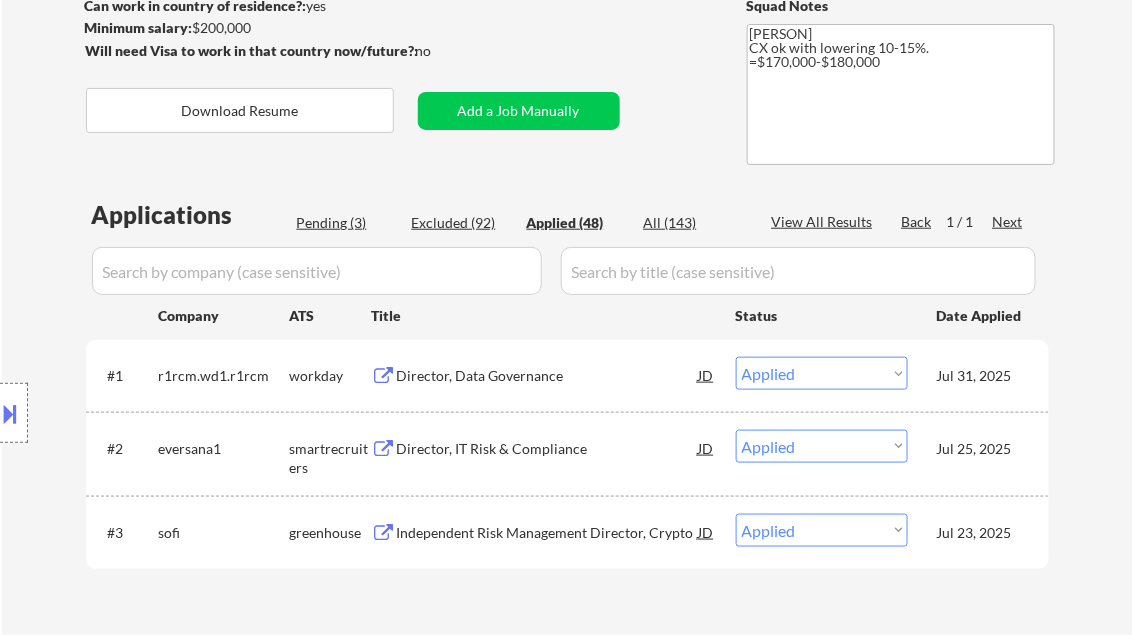 select on ""applied"" 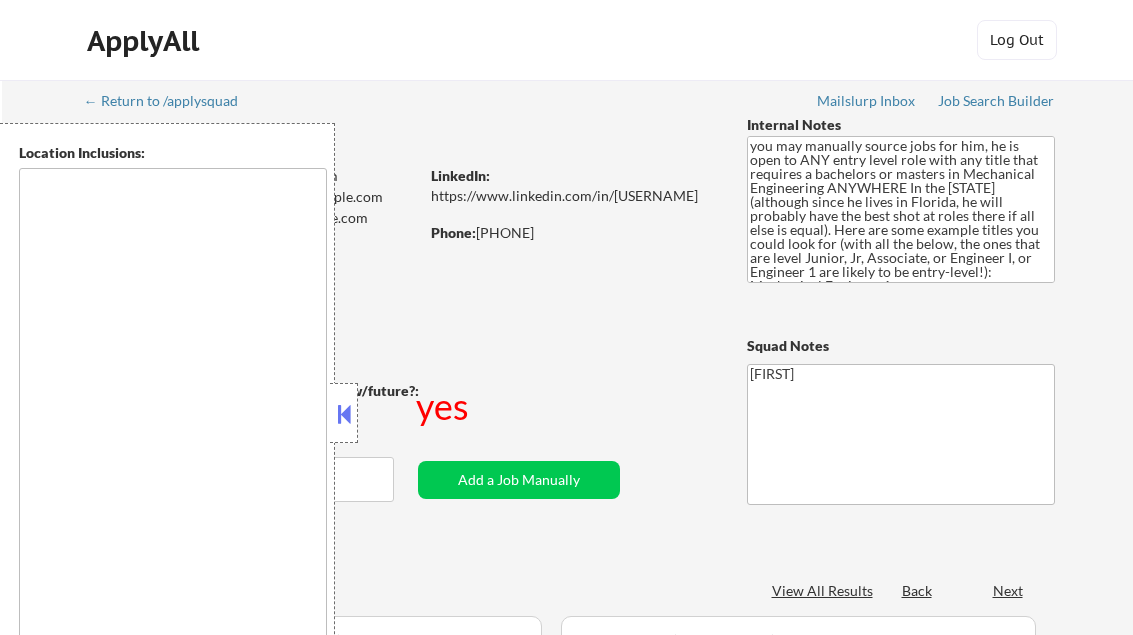 scroll, scrollTop: 0, scrollLeft: 0, axis: both 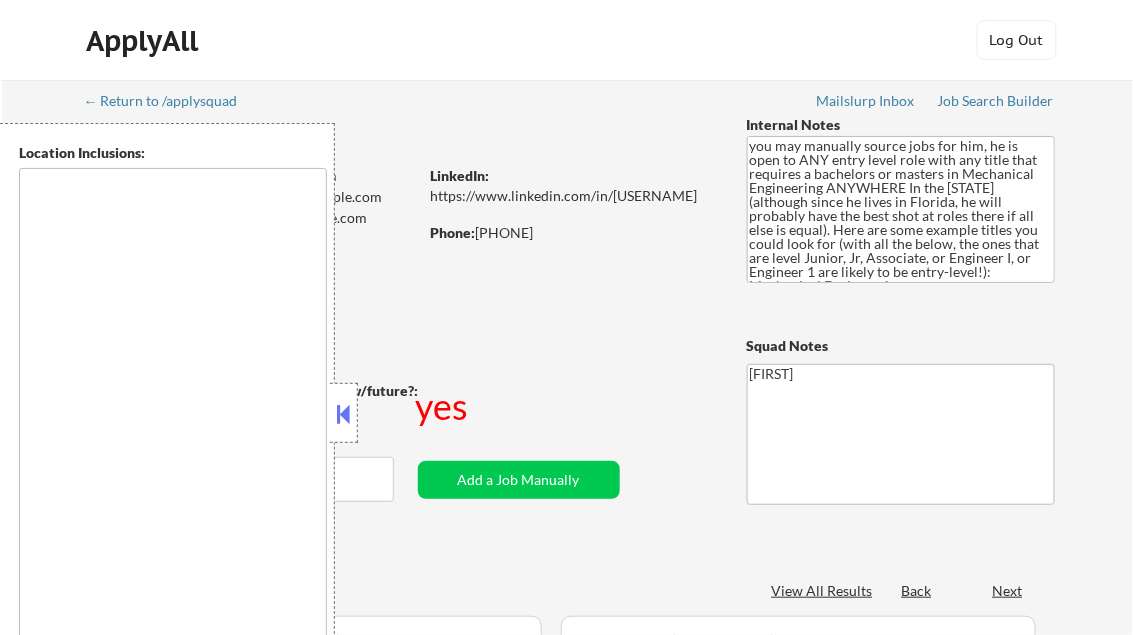 type on "country:US" 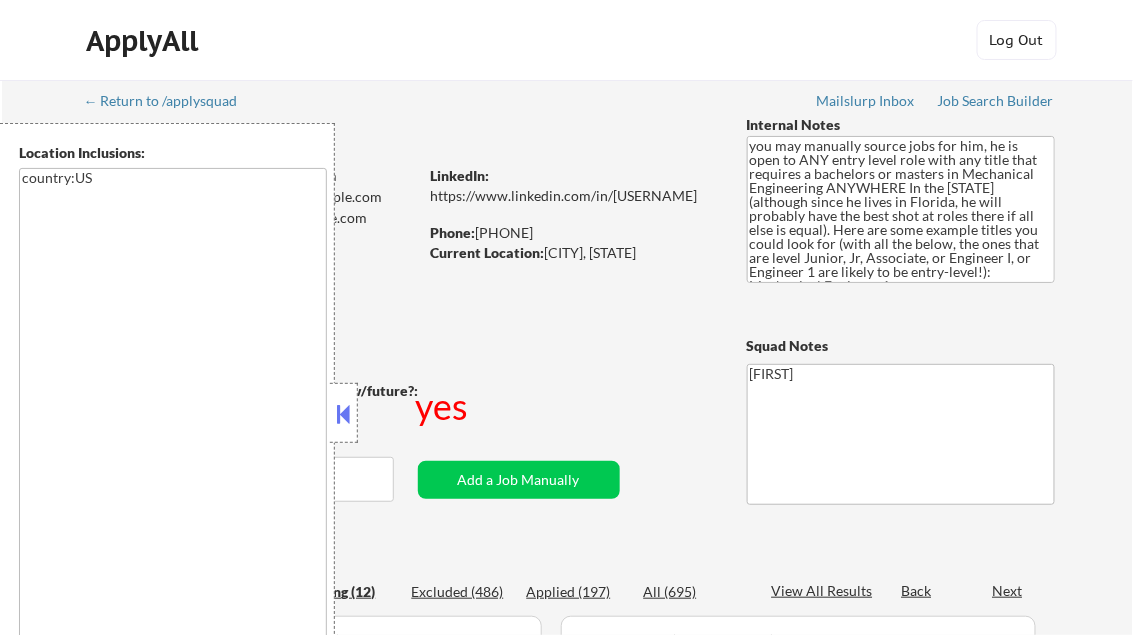select on ""pending"" 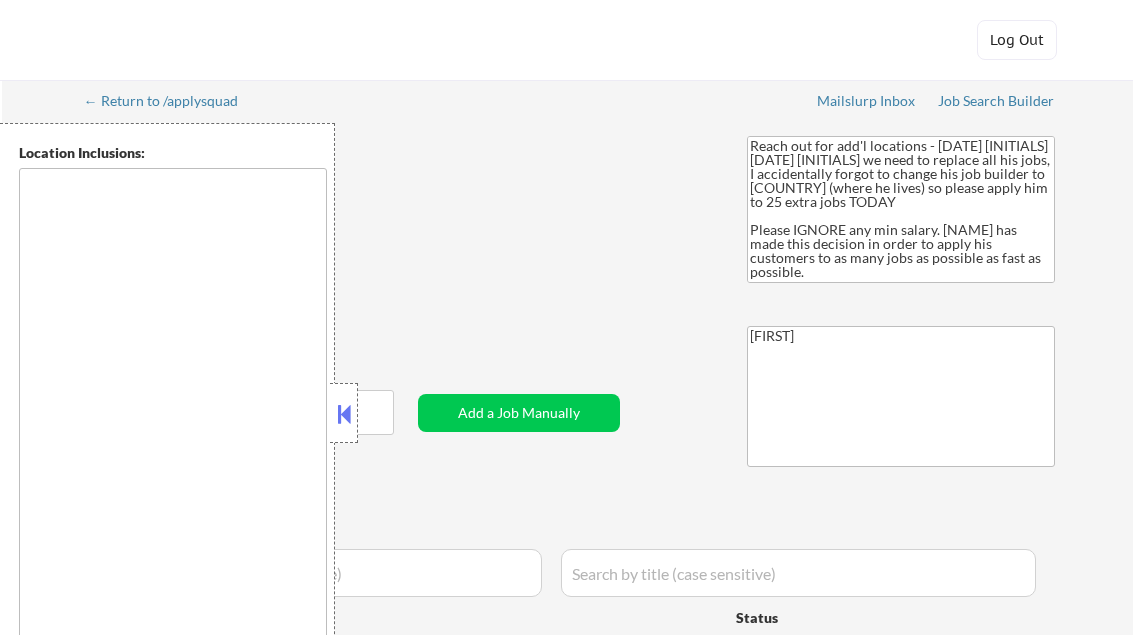scroll, scrollTop: 0, scrollLeft: 0, axis: both 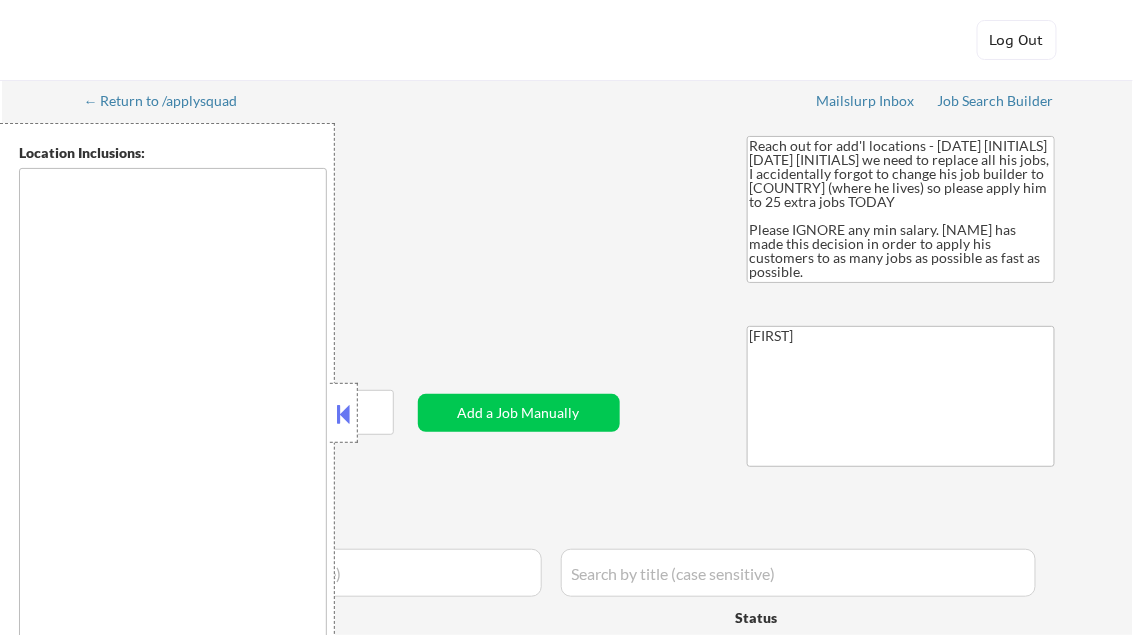 type on "It seems there might be a misunderstanding with the term "remote [COUNTRY]," as it doesn't refer to a specific location or state. If you meant a specific state or region, please clarify. However, if you're looking for remote work opportunities in the [COUNTRY], the concept of commuting doesn't apply in the traditional sense, as remote work typically allows you to work from anywhere.  If you have a specific state or region in mind, please provide that information for a more accurate list. It seems there might be a misunderstanding with the term "remote [COUNTRY]," as it is not a specific location. However, since your current location is "[CITY], [STATE]," I will provide a list of cities and towns within approximately a 30-minute commuting distance from [CITY], [STATE]: [CITY], [STATE] [CITY2], [STATE] [CITY3], [STATE] [CITY4], [STATE] [CITY5], [STATE] [CITY6], [STATE] [CITY7], [STATE] [CITY8], [STATE] [CITY9], [STATE] [CITY10], [STATE] If you meant a different location by "remote [COUNTRY]," please provide more specific details or clarify the intended area. It seems t..." 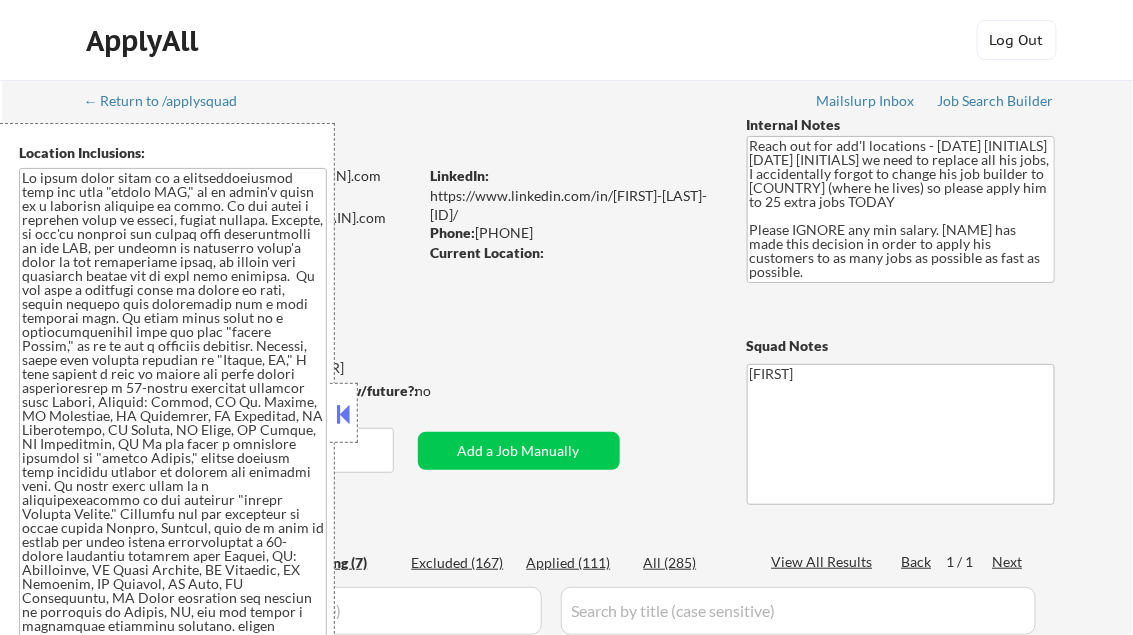 select on ""pending"" 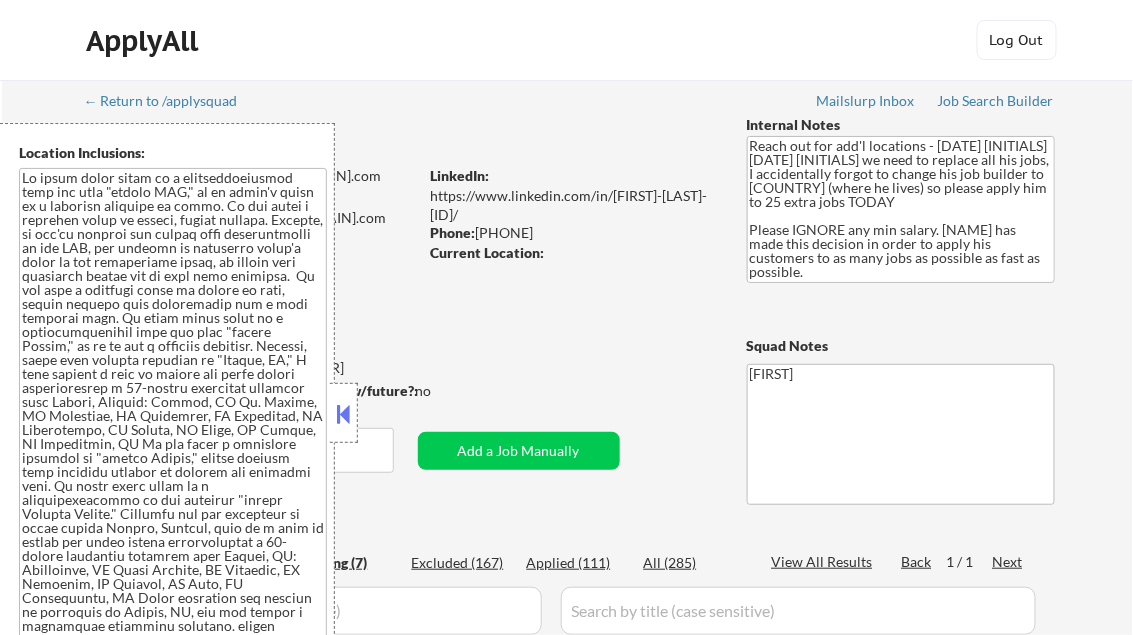 select on ""pending"" 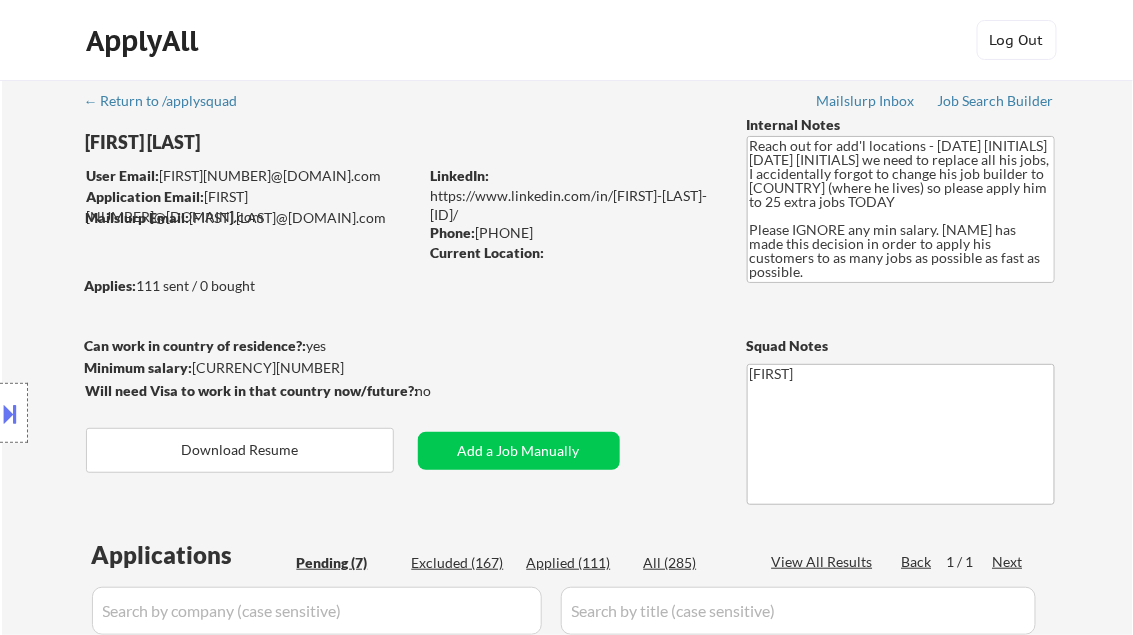 click on "Job Search Builder" at bounding box center [996, 101] 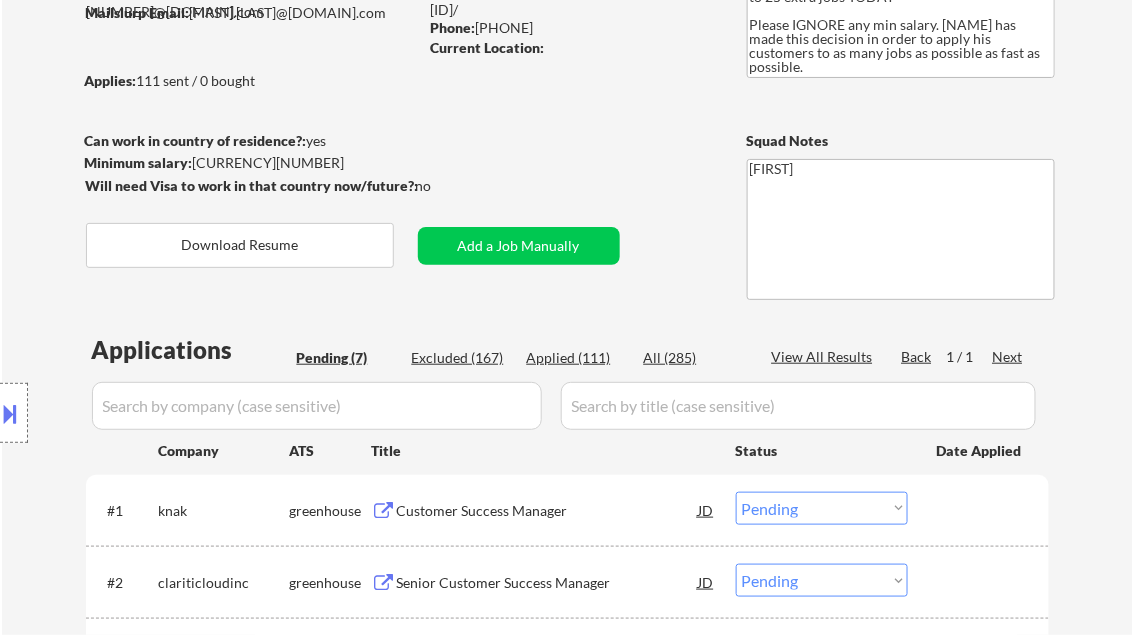 scroll, scrollTop: 400, scrollLeft: 0, axis: vertical 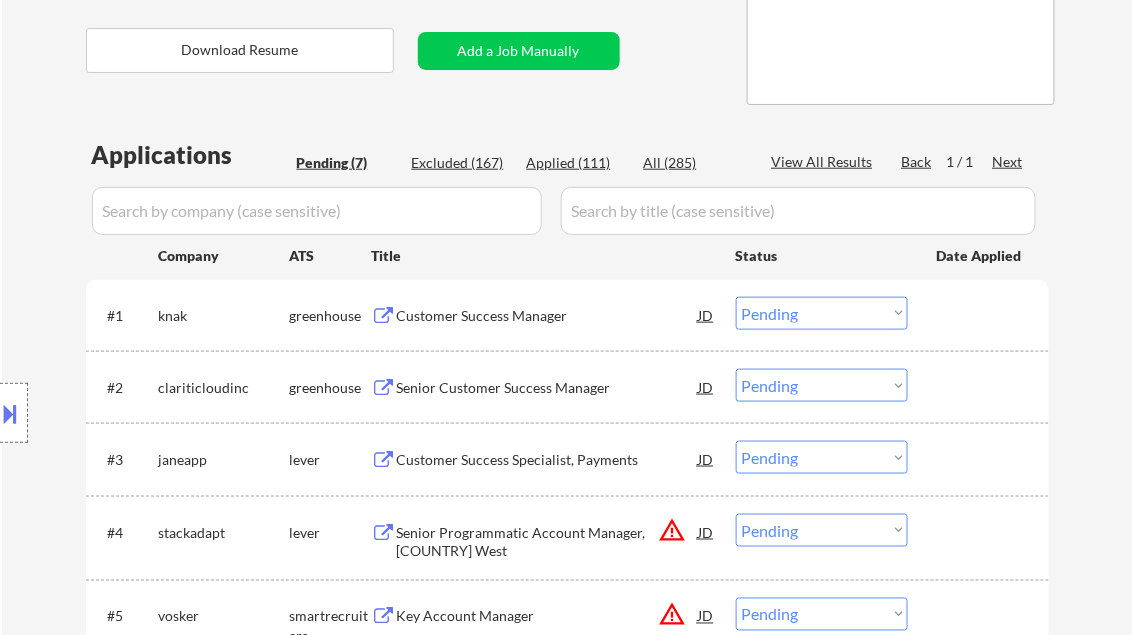 click on "Customer Success Manager" at bounding box center (548, 316) 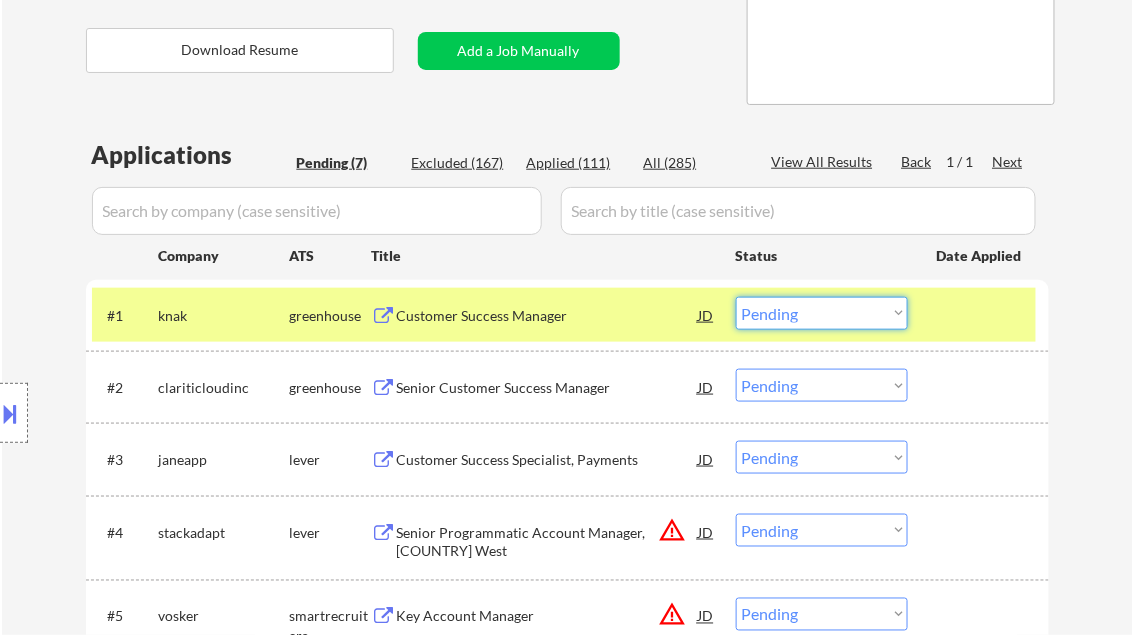 drag, startPoint x: 771, startPoint y: 316, endPoint x: 775, endPoint y: 330, distance: 14.56022 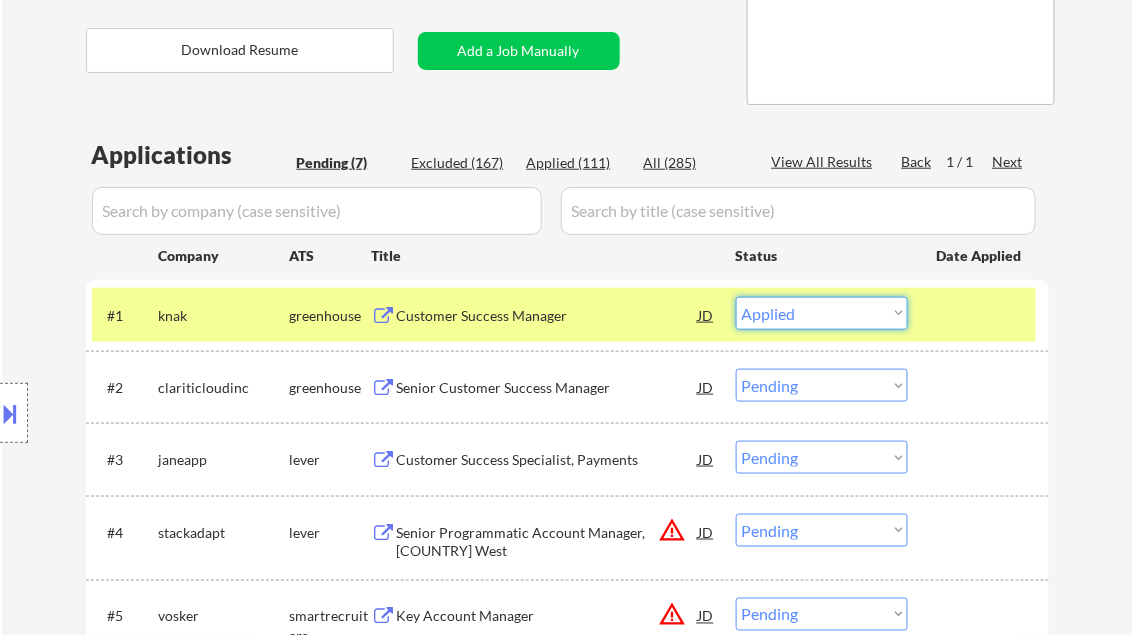 click on "Choose an option... Pending Applied Excluded (Questions) Excluded (Expired) Excluded (Location) Excluded (Bad Match) Excluded (Blocklist) Excluded (Salary) Excluded (Other)" at bounding box center (822, 313) 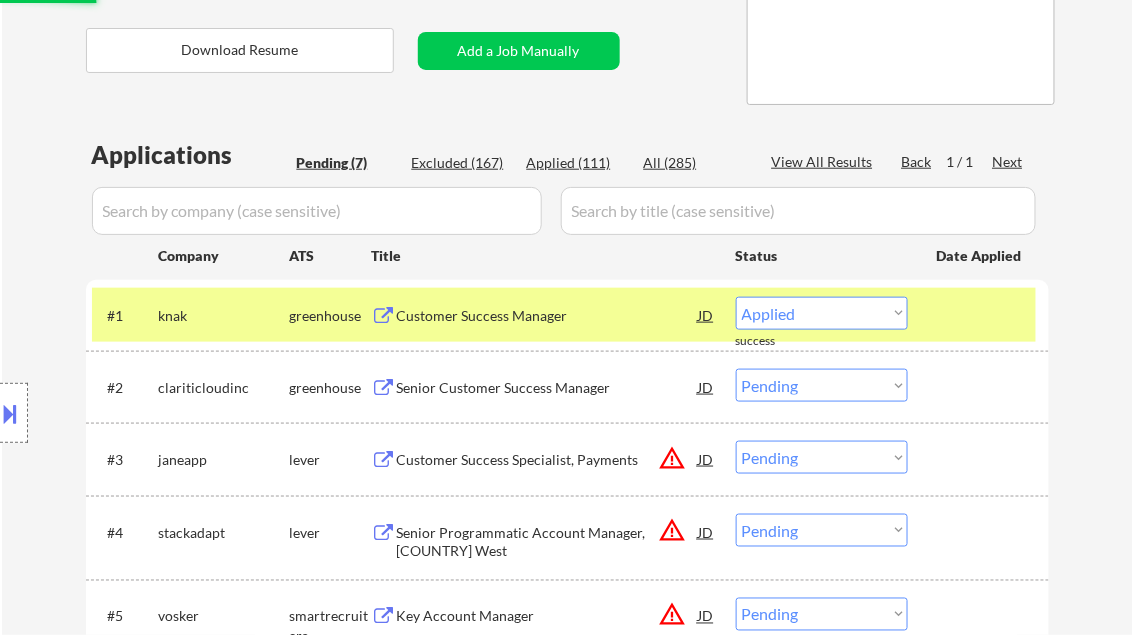 select on ""pending"" 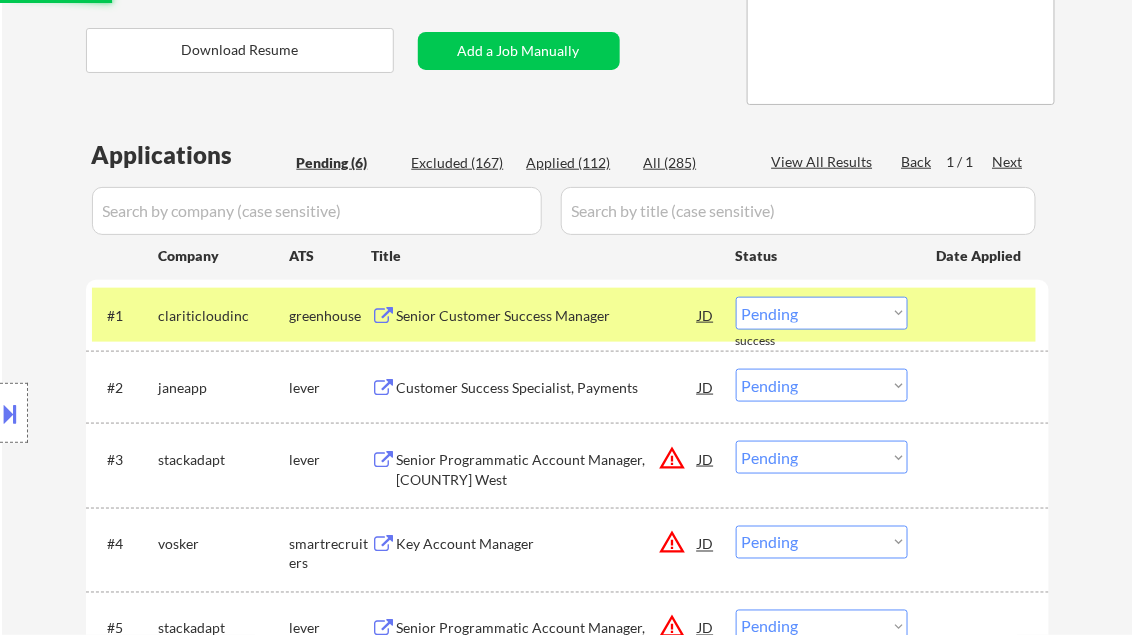 click on "Senior Customer Success Manager" at bounding box center [548, 316] 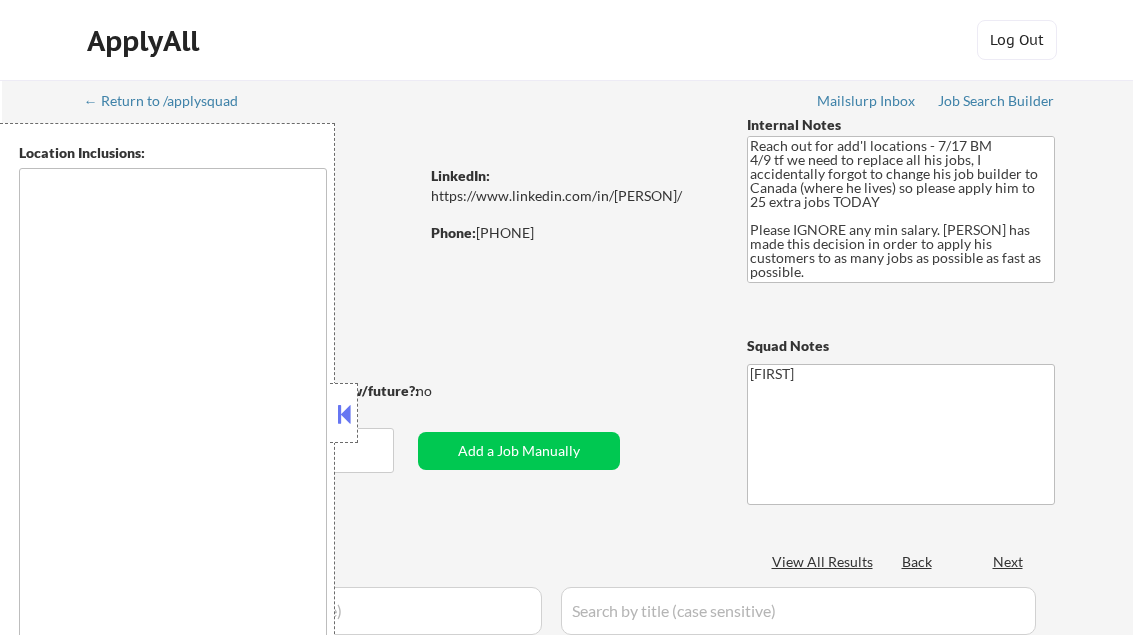type on "It seems there might be a misunderstanding with the term "remote USA," as it doesn't refer to a specific location or state. If you meant a specific state or region, please clarify. However, if you're looking for remote work opportunities in the USA, the concept of commuting doesn't apply in the traditional sense, as remote work typically allows you to work from anywhere.  If you have a specific state or region in mind, please provide that information for a more accurate list. It seems there might be a misunderstanding with the term "remote Canada," as it is not a specific location. However, since your current location is "London, [PROVINCE]" I will provide a list of cities and towns within approximately a 30-minute commuting distance from London, Ontario: London, [PROVINCE] St. Thomas, [PROVINCE] Strathroy, [PROVINCE] Ingersoll, [PROVINCE] Woodstock, [PROVINCE] Tillsonburg, [PROVINCE] Aylmer, [PROVINCE] Lucan, [PROVINCE] Komoka, [PROVINCE] Dorchester, [PROVINCE] If you meant a different location by "remote Canada," please provide more specific details or clarify the intended area. It seems t..." 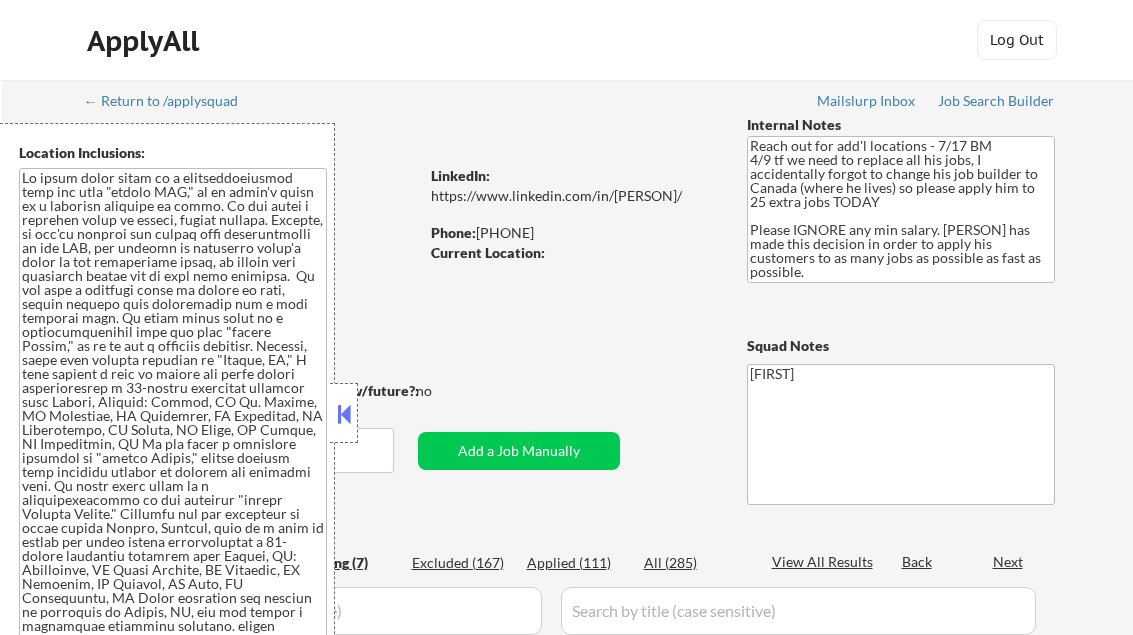 select on ""pending"" 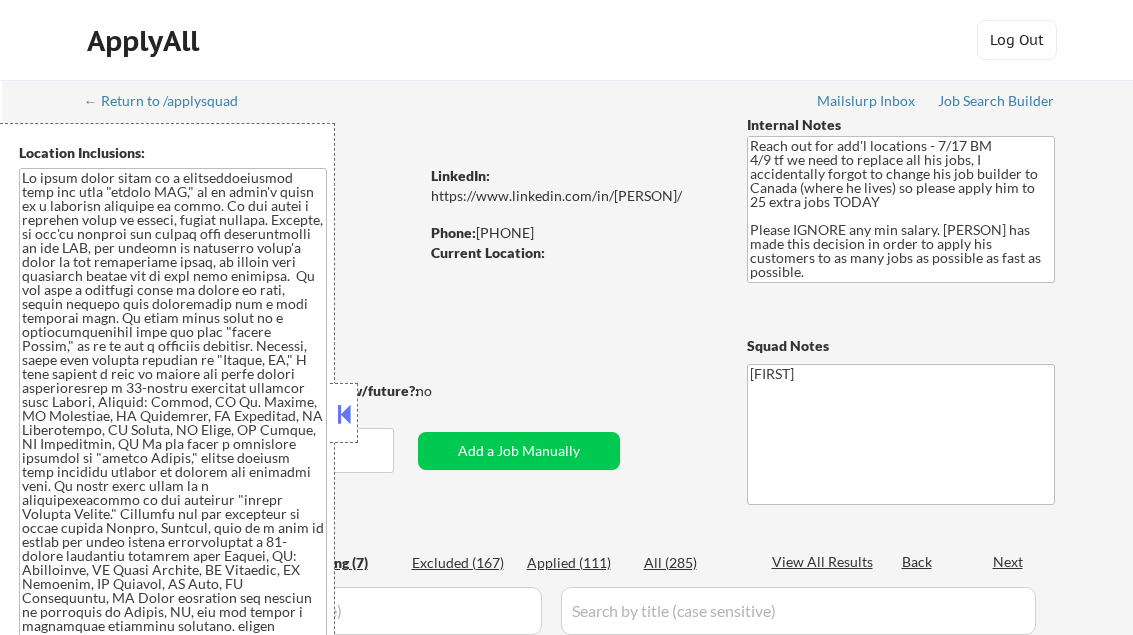 select on ""pending"" 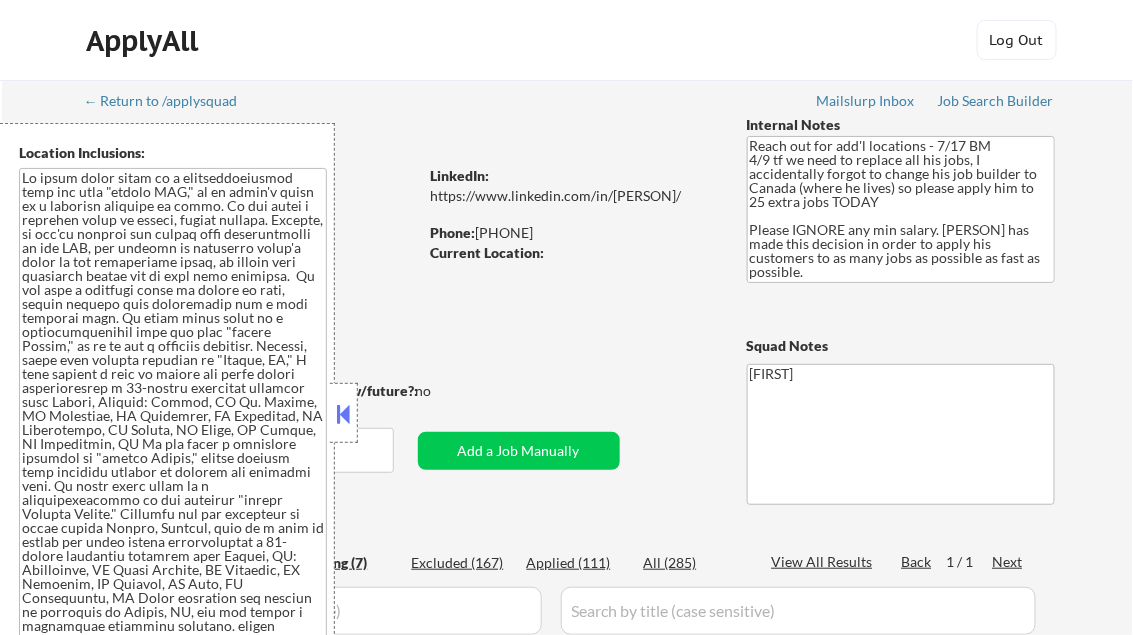 drag, startPoint x: 346, startPoint y: 411, endPoint x: 374, endPoint y: 425, distance: 31.304953 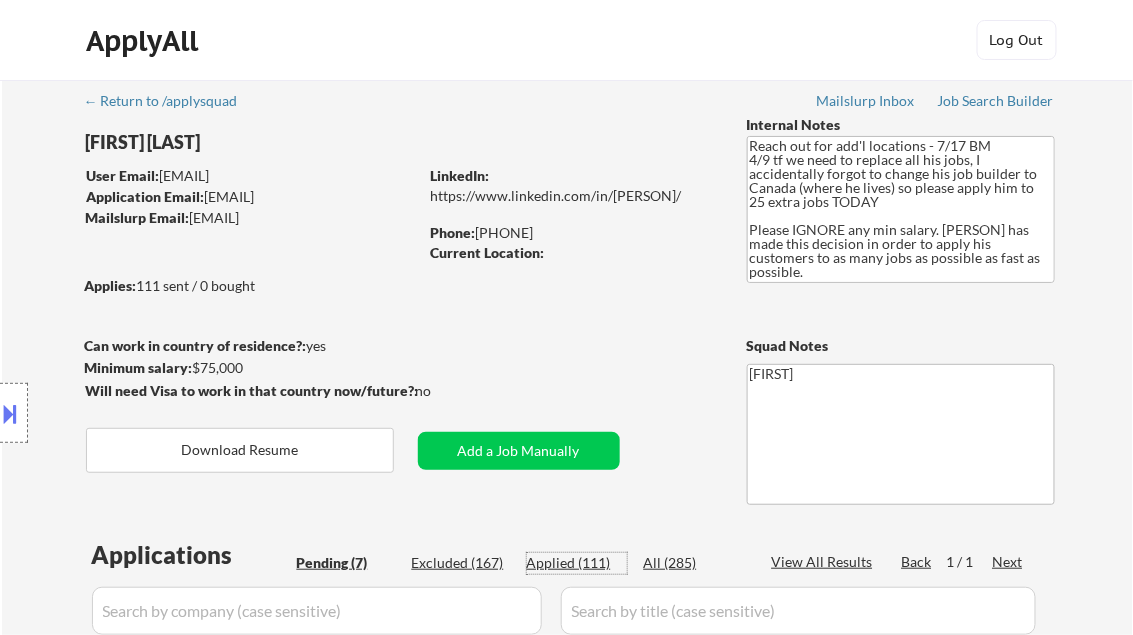 click on "Applied (111)" at bounding box center (577, 563) 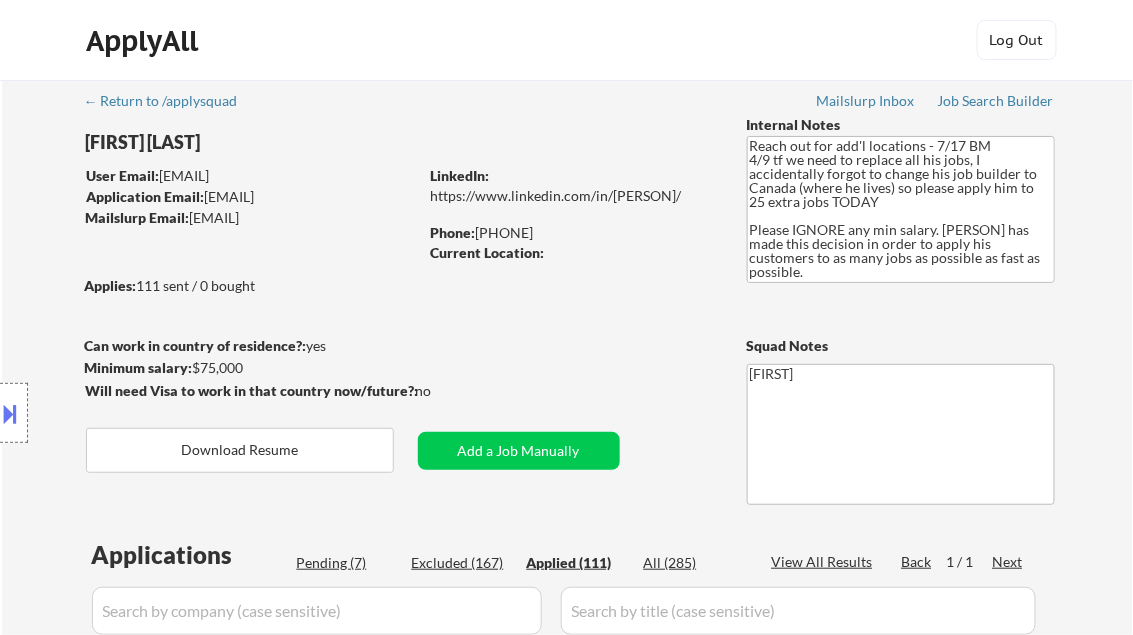 click on "View All Results" at bounding box center (825, 562) 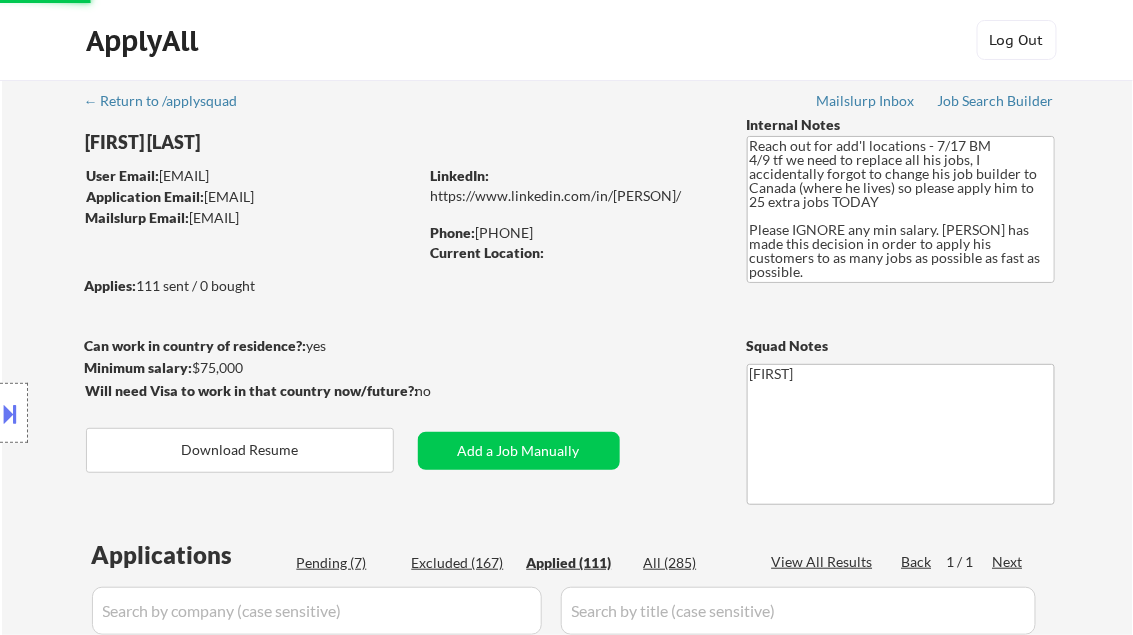 select on ""applied"" 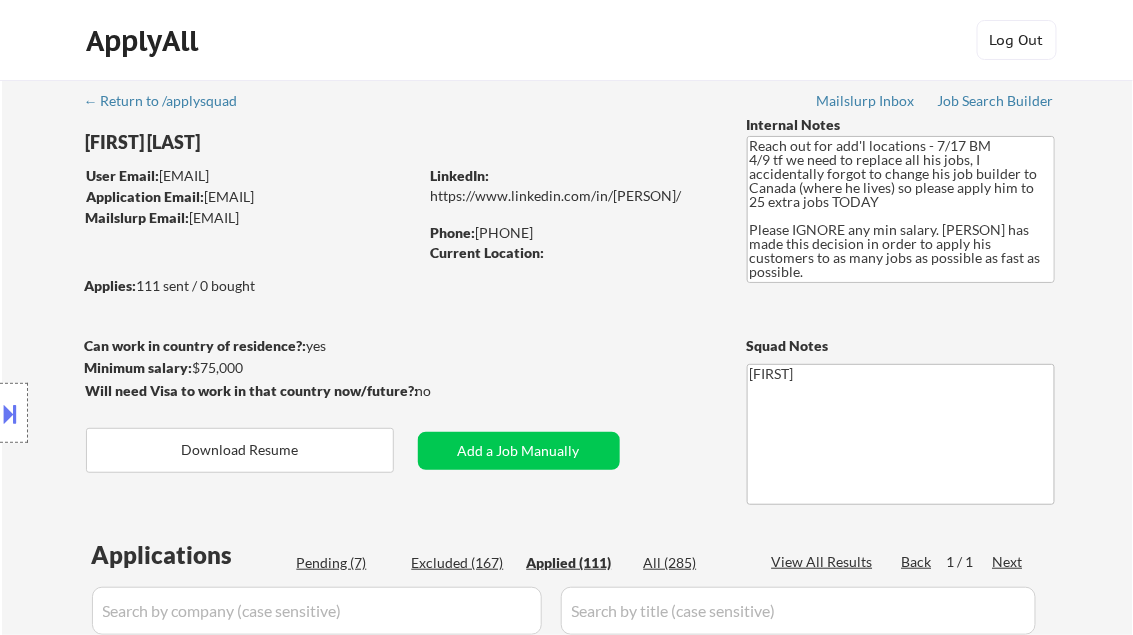 click on "View All Results" at bounding box center (825, 562) 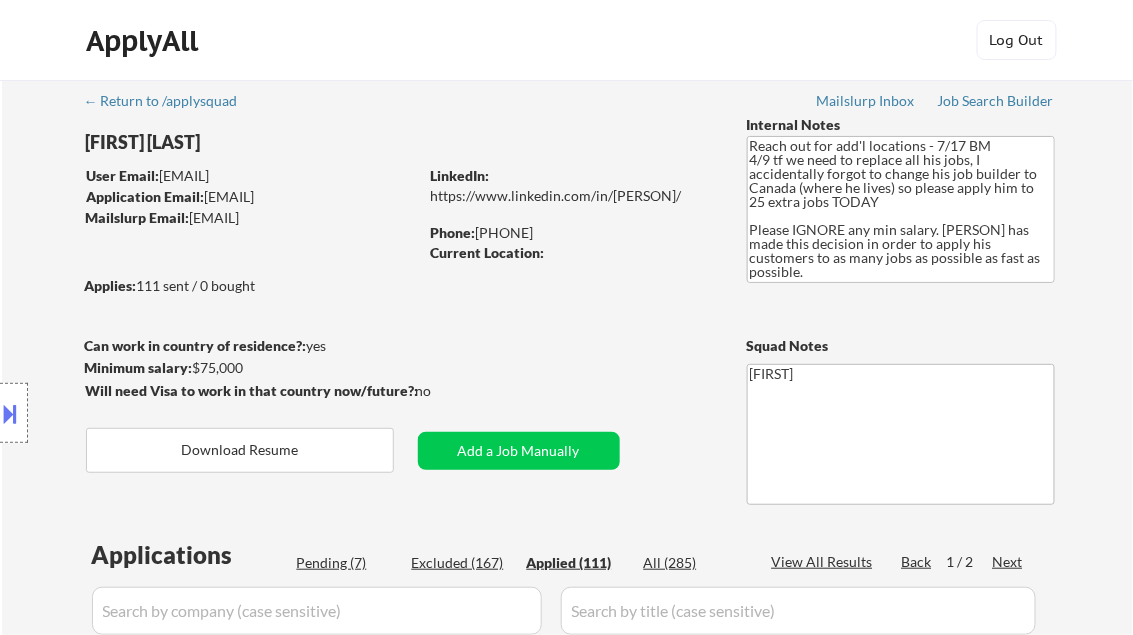 scroll, scrollTop: 8086, scrollLeft: 0, axis: vertical 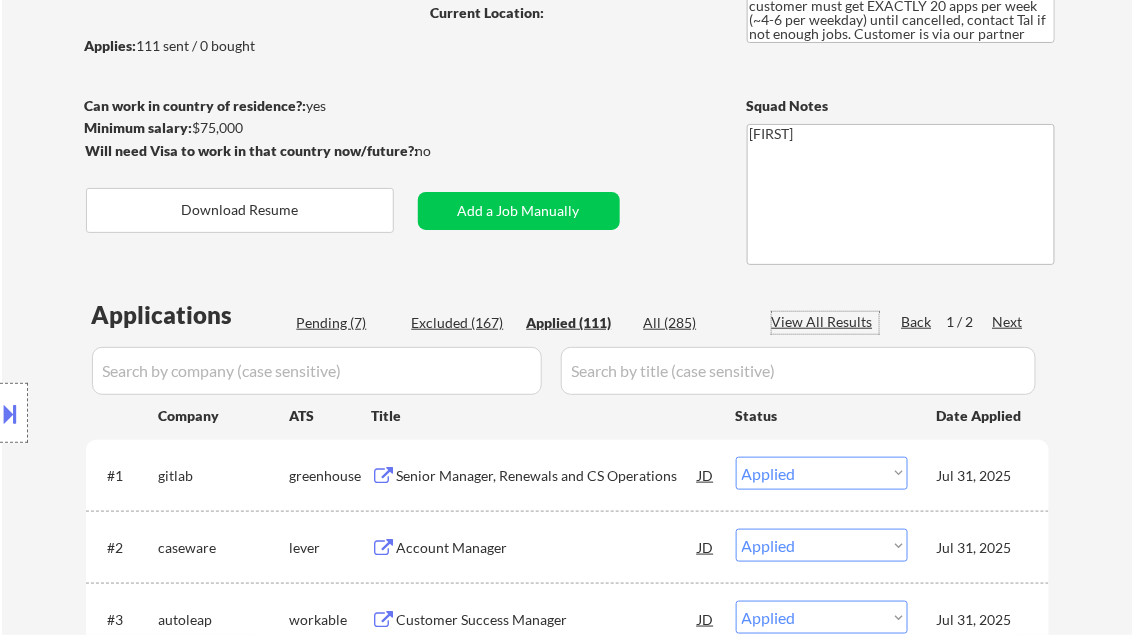 click on "View All Results" at bounding box center [825, 322] 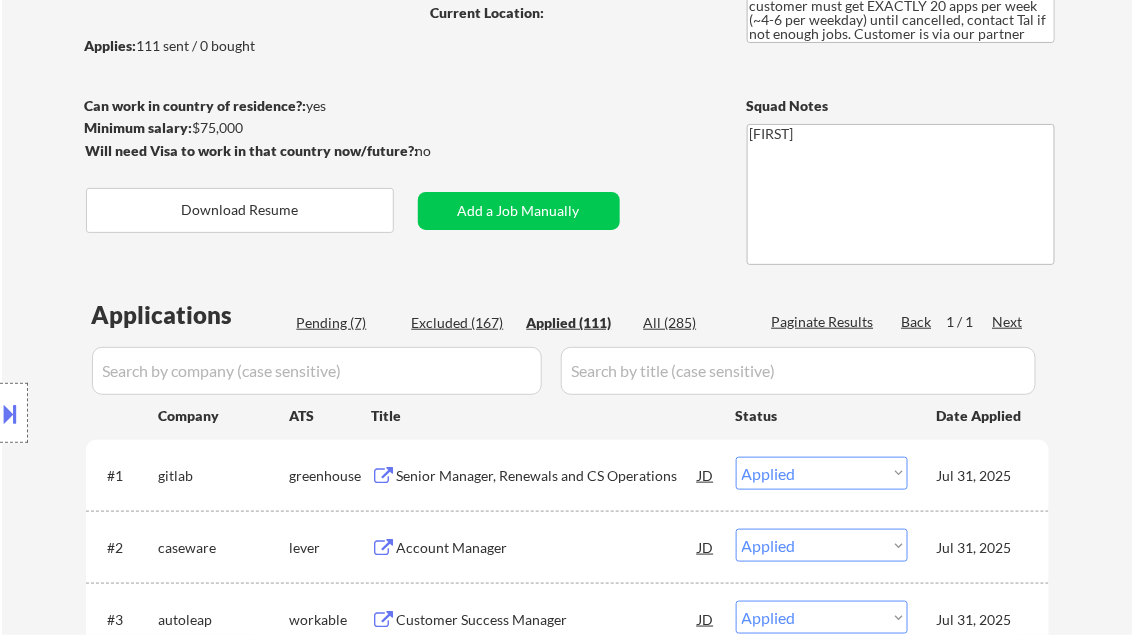 select on ""applied"" 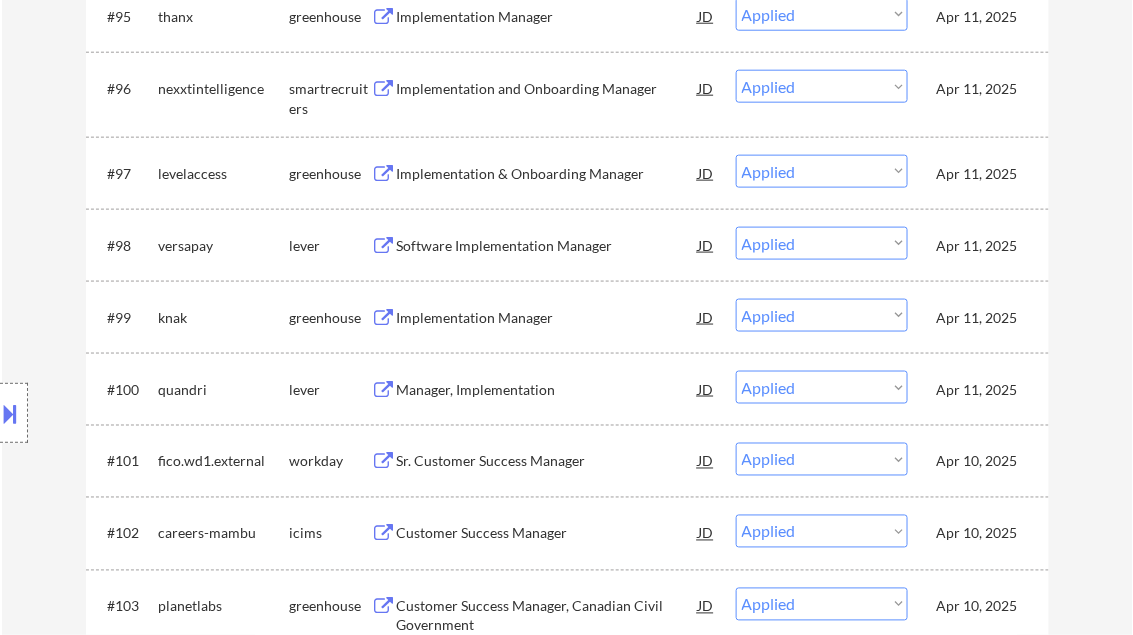 scroll, scrollTop: 8676, scrollLeft: 0, axis: vertical 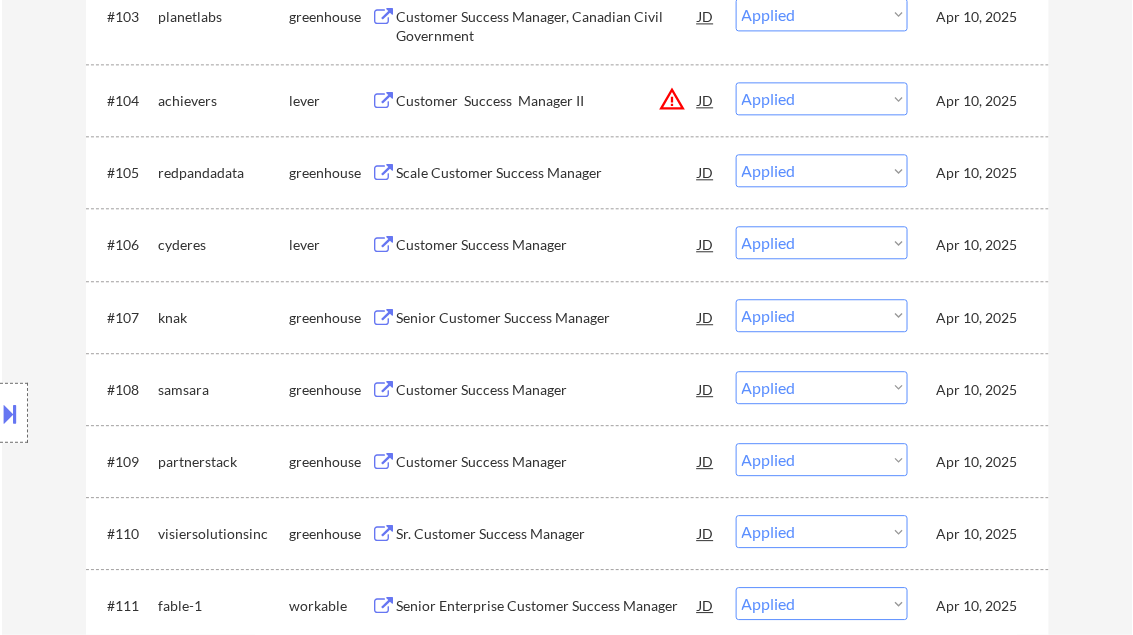select on ""applied"" 